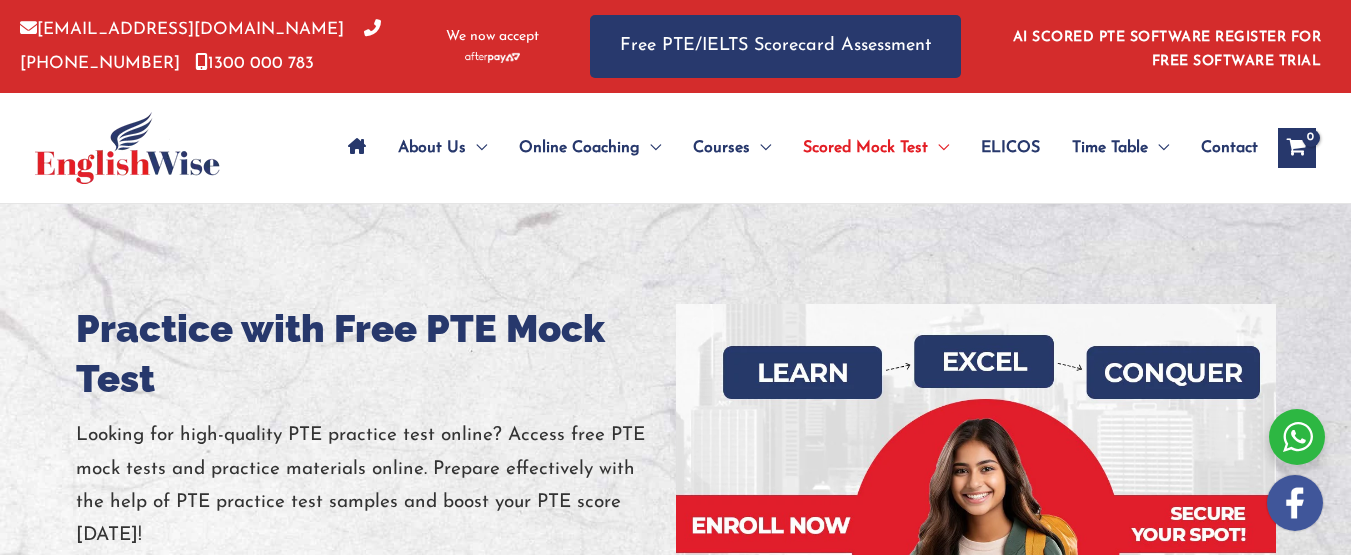 scroll, scrollTop: 0, scrollLeft: 0, axis: both 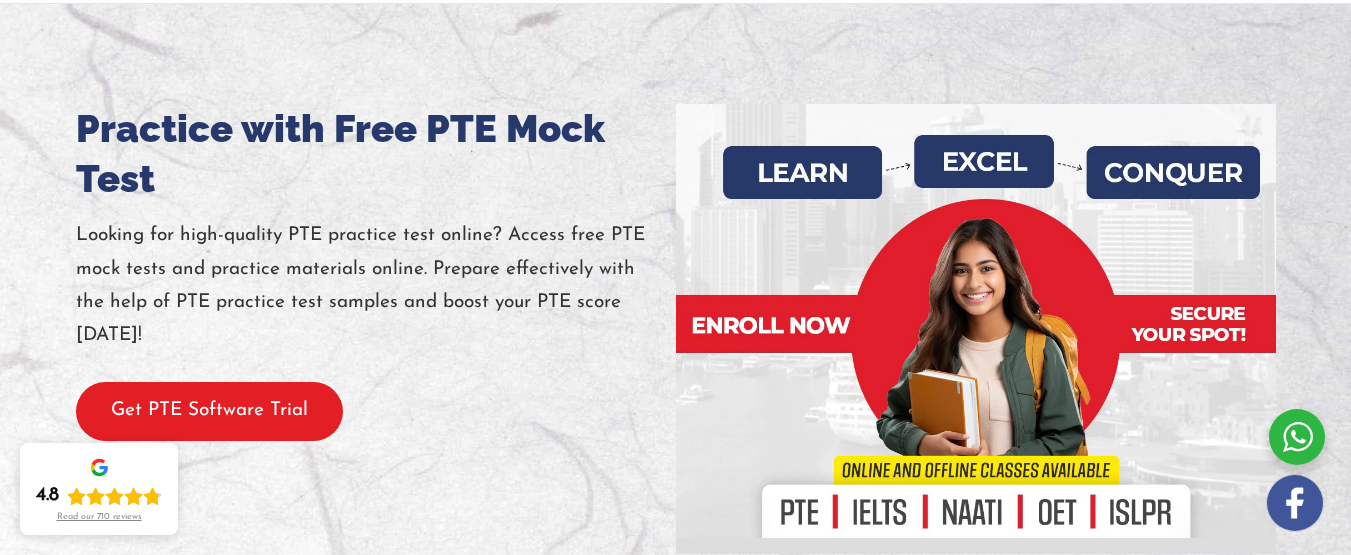 click on "Get PTE Software Trial" at bounding box center (209, 411) 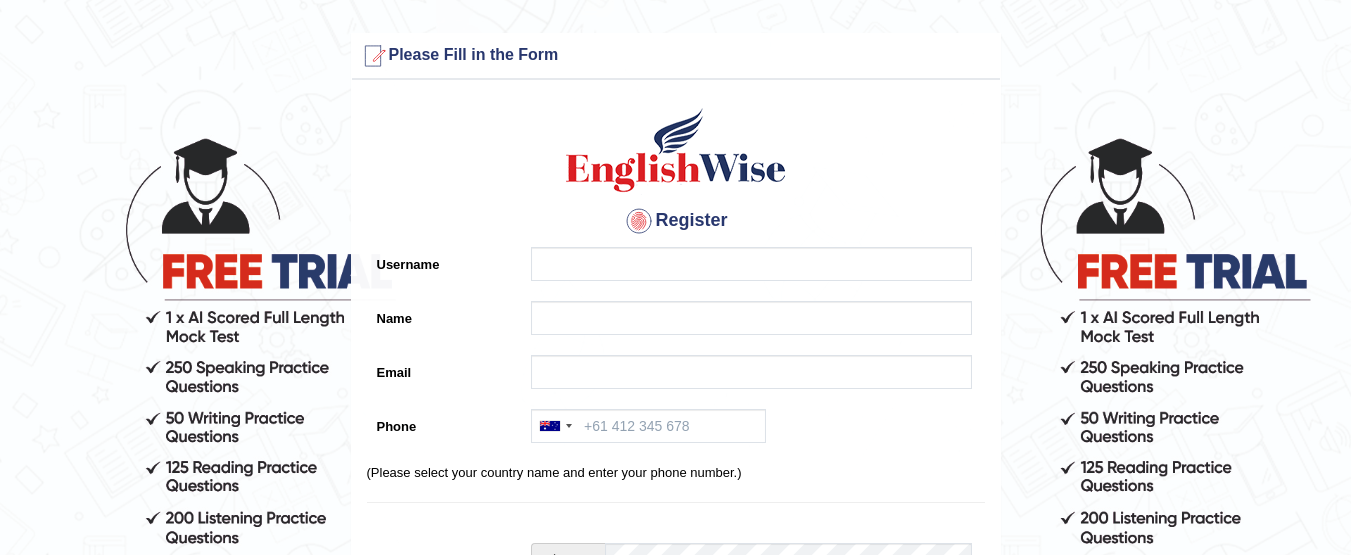 scroll, scrollTop: 0, scrollLeft: 0, axis: both 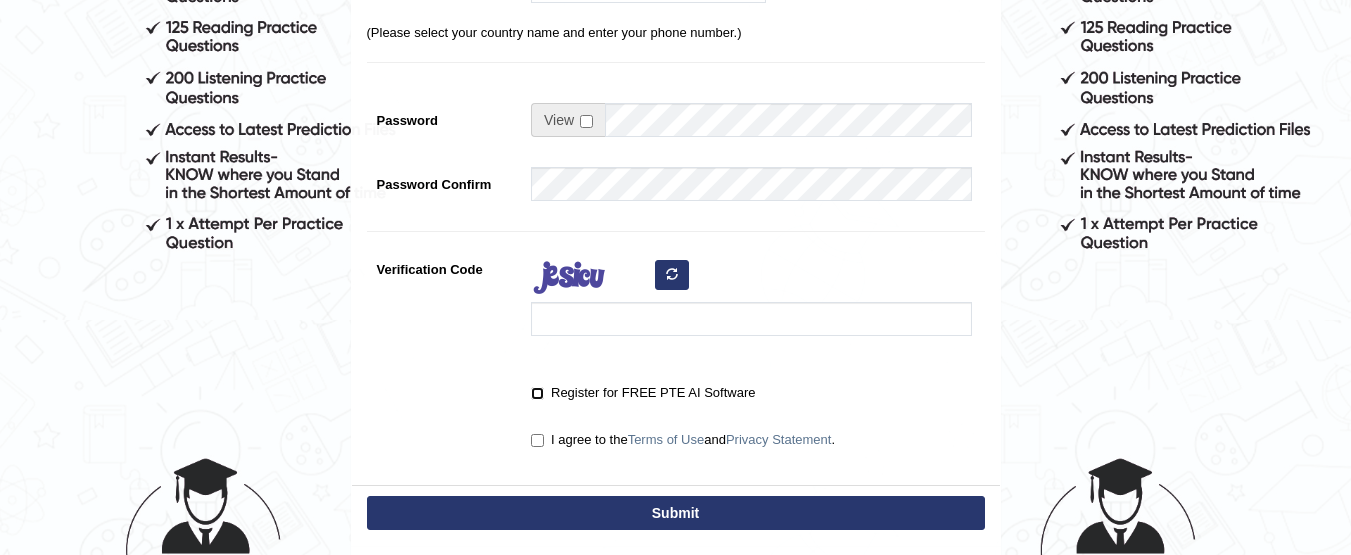 click on "Register for FREE PTE AI Software" at bounding box center (537, 393) 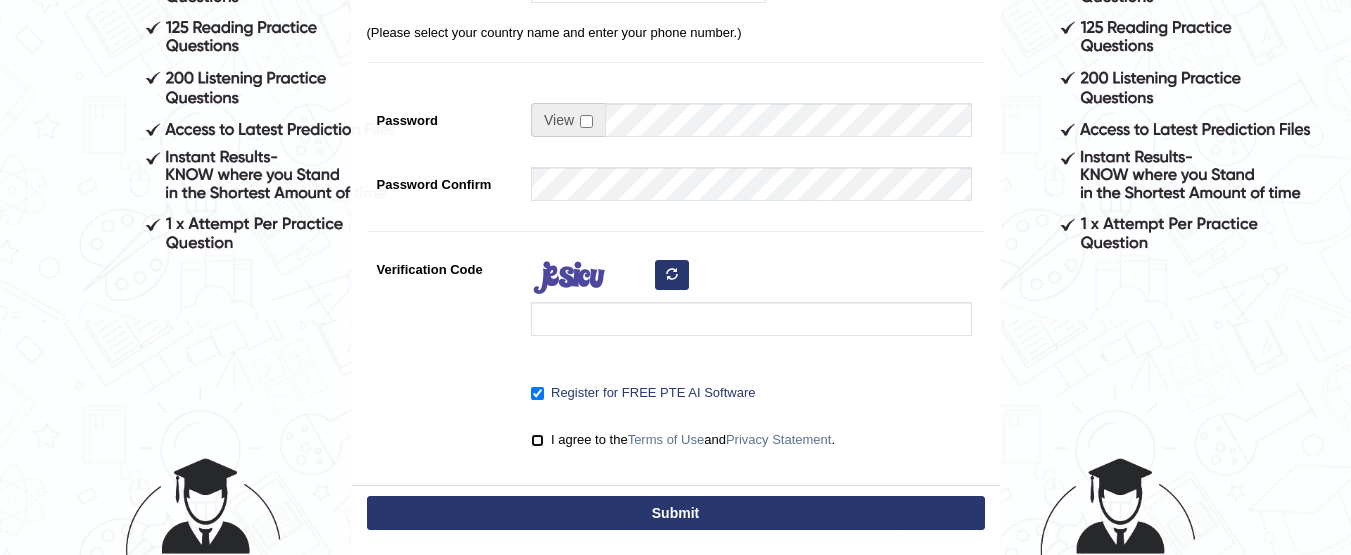 click on "I agree to the  Terms of Use  and  Privacy Statement ." at bounding box center (537, 440) 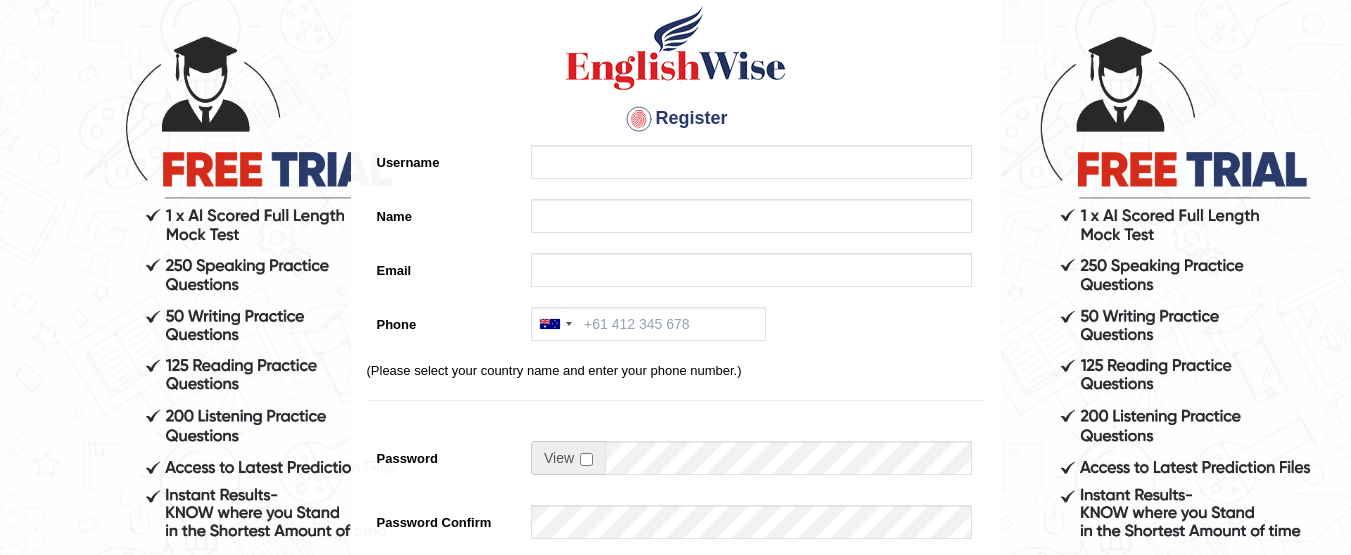 scroll, scrollTop: 80, scrollLeft: 0, axis: vertical 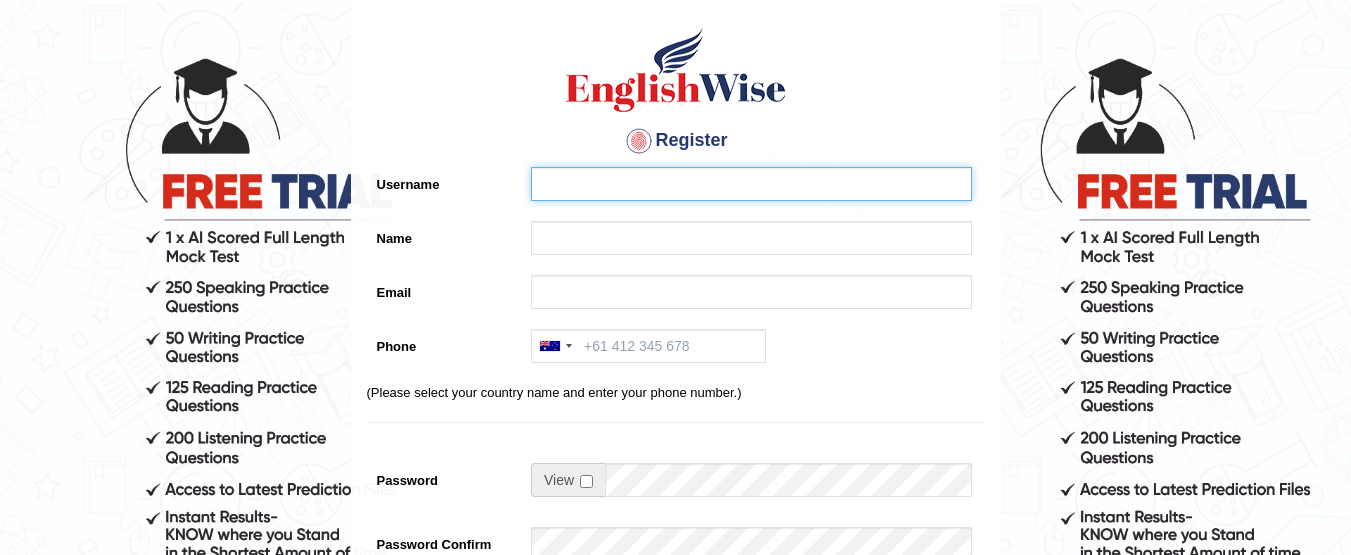 click on "Username" at bounding box center (751, 184) 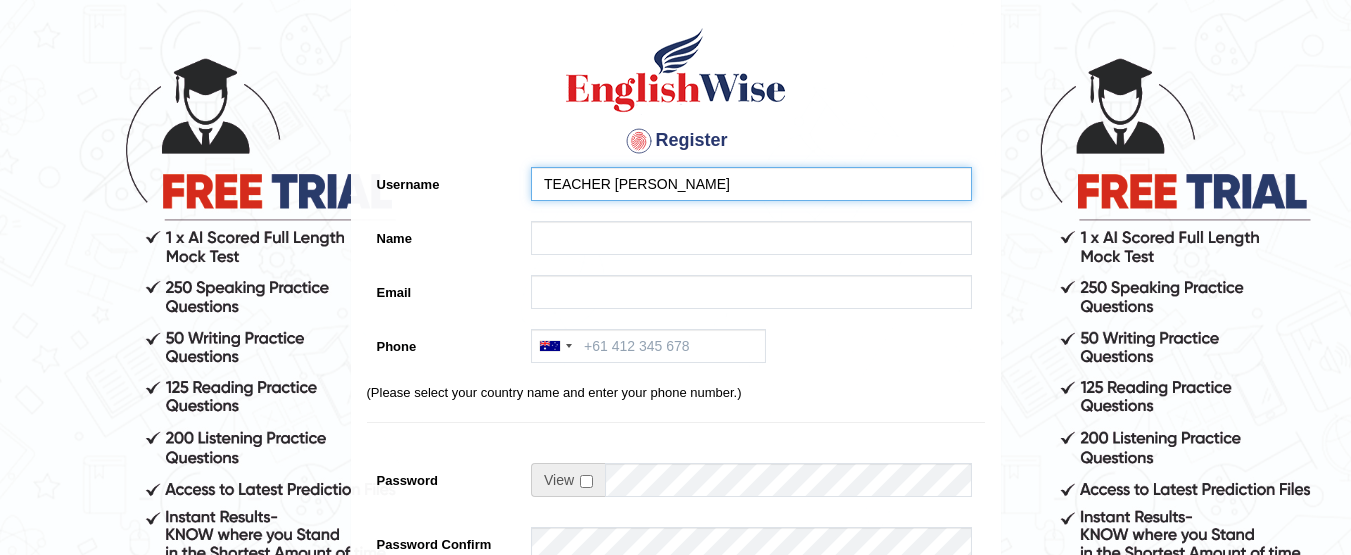 type on "TEACHER ALEX" 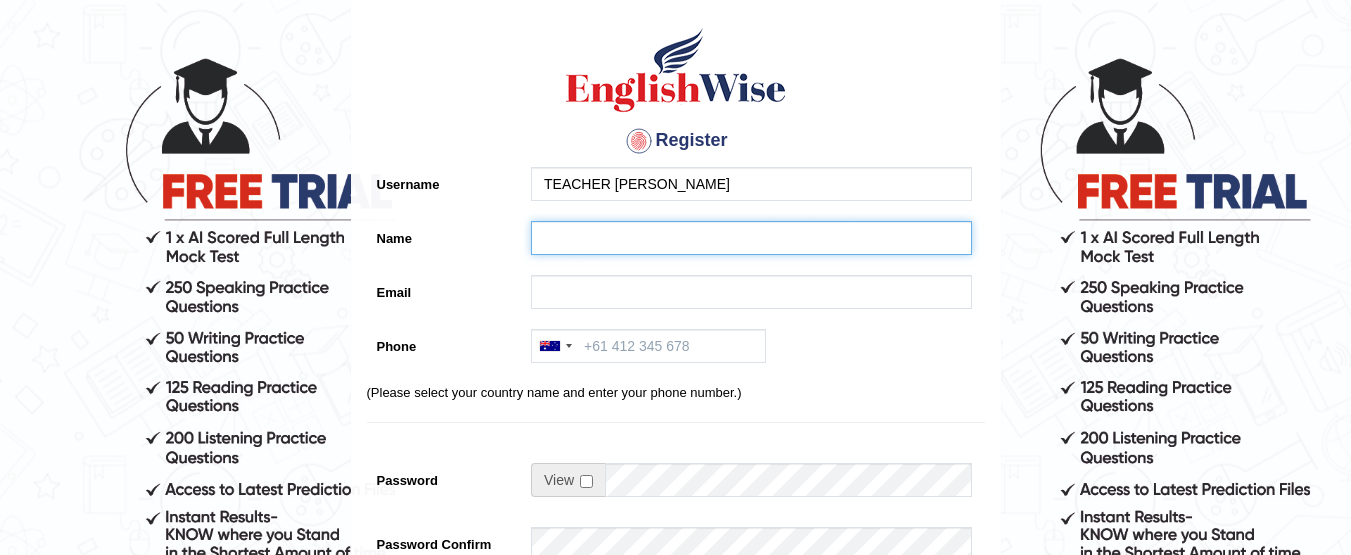 click on "Name" at bounding box center (751, 238) 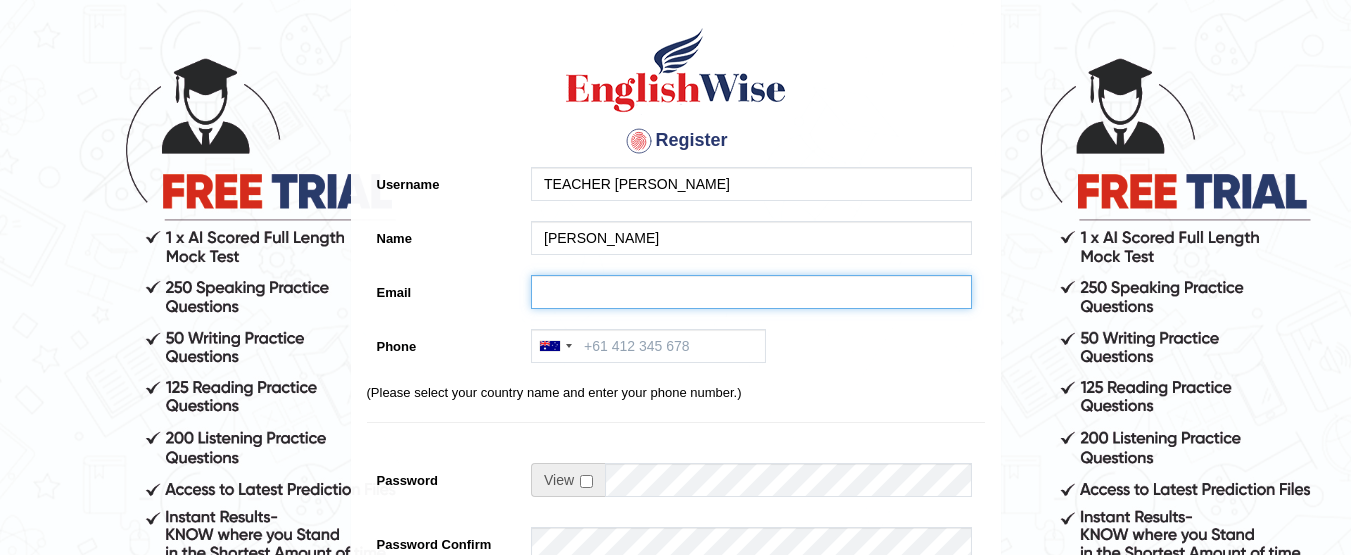 type on "alemataka5@gmail.com" 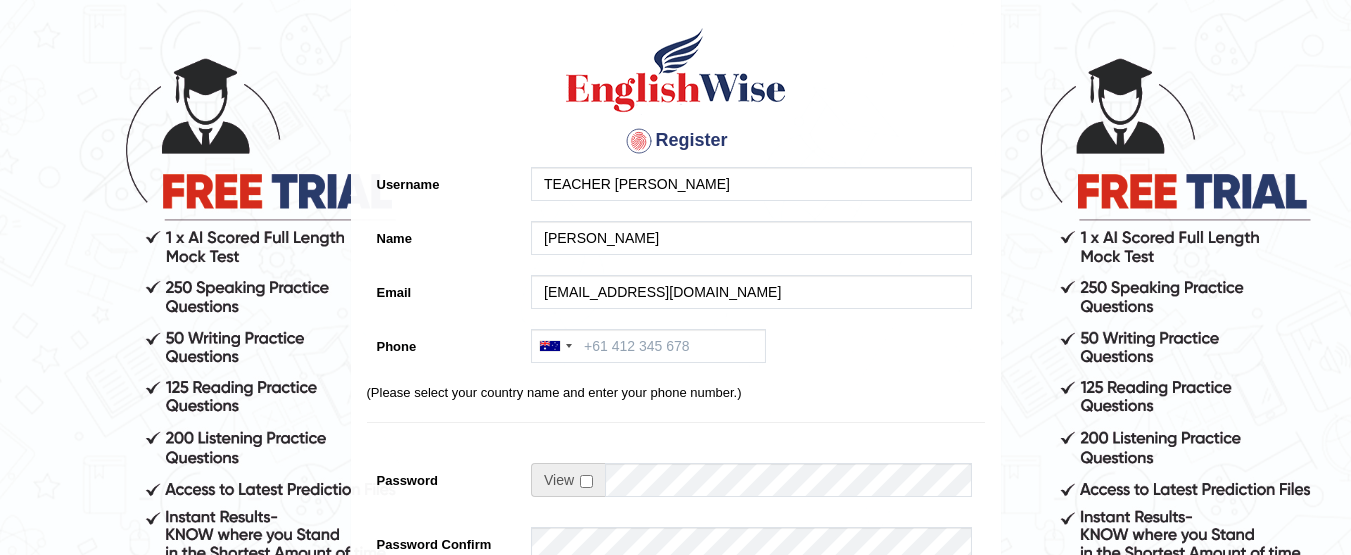 type on "+263773101508" 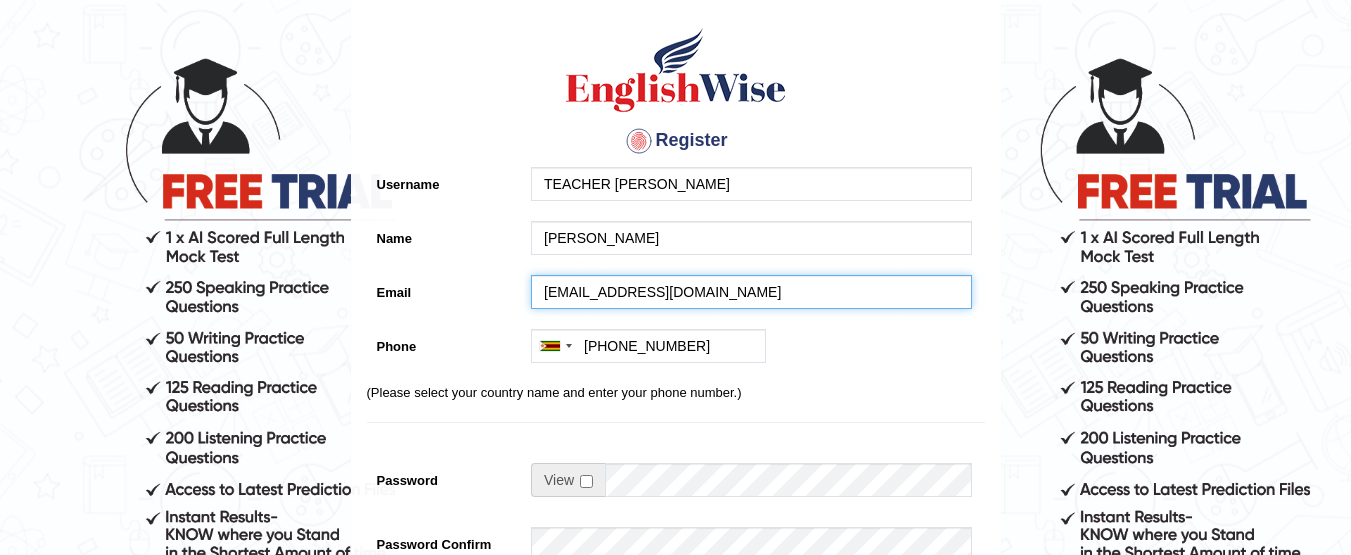 click on "alemataka5@gmail.com" at bounding box center (751, 292) 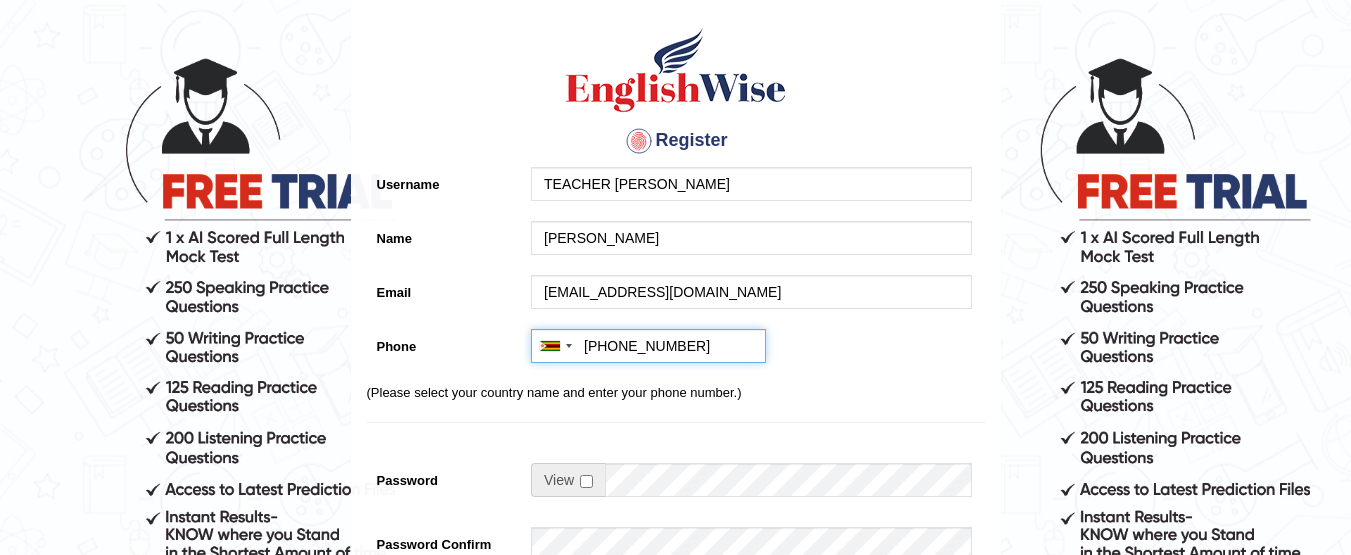click on "+263773101508" at bounding box center (648, 346) 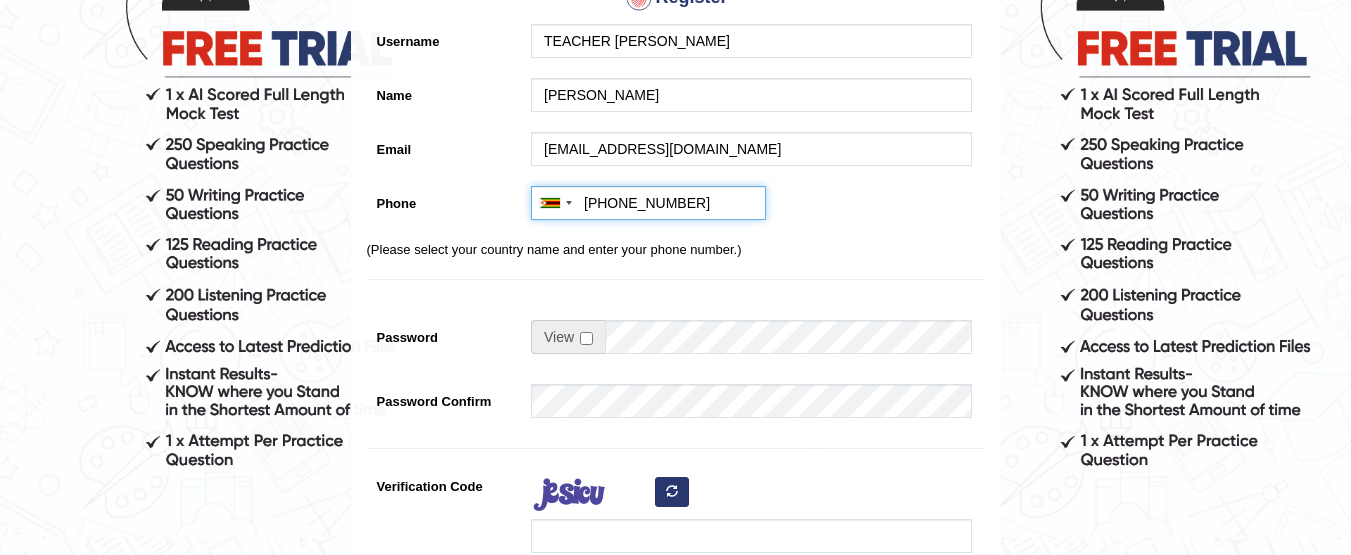 scroll, scrollTop: 240, scrollLeft: 0, axis: vertical 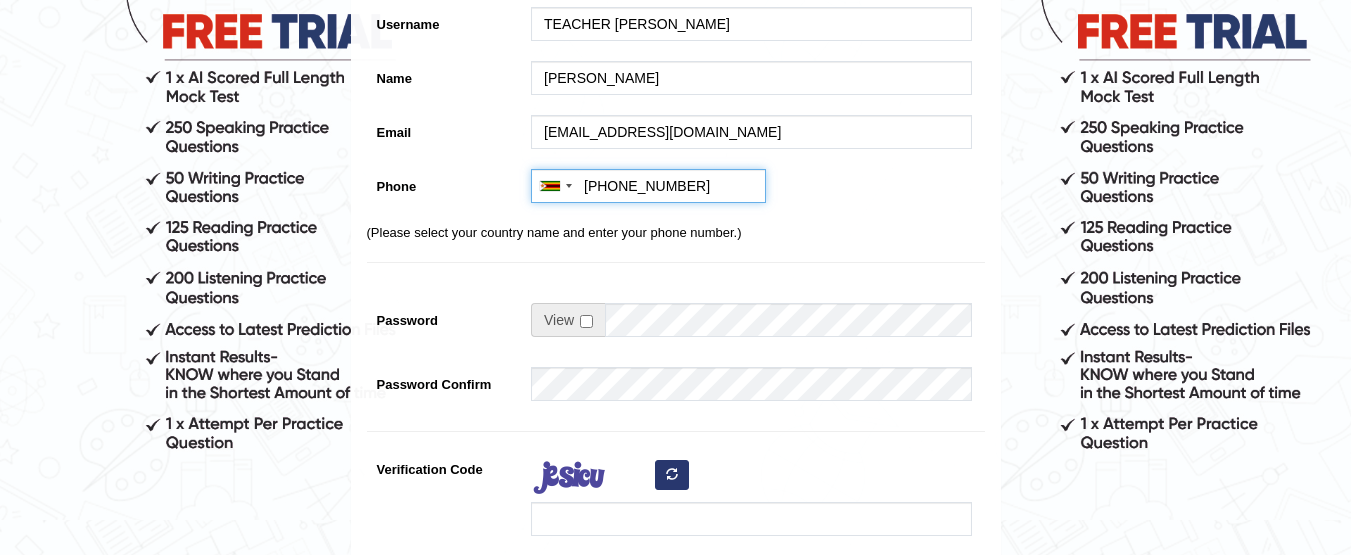 type on "+263715013188" 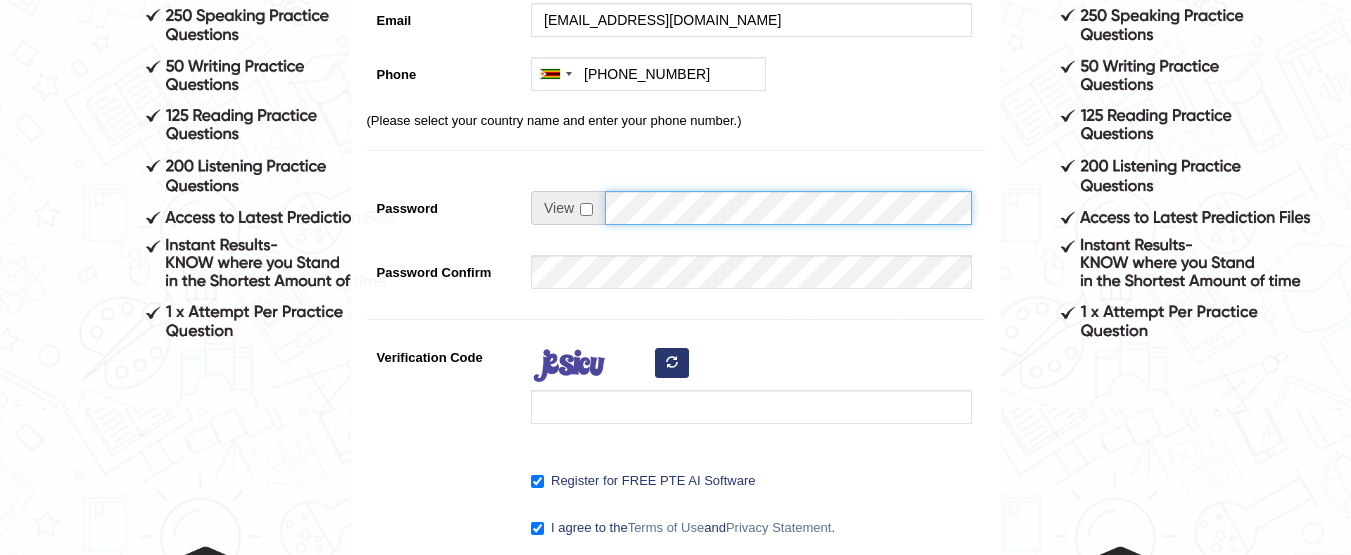 scroll, scrollTop: 360, scrollLeft: 0, axis: vertical 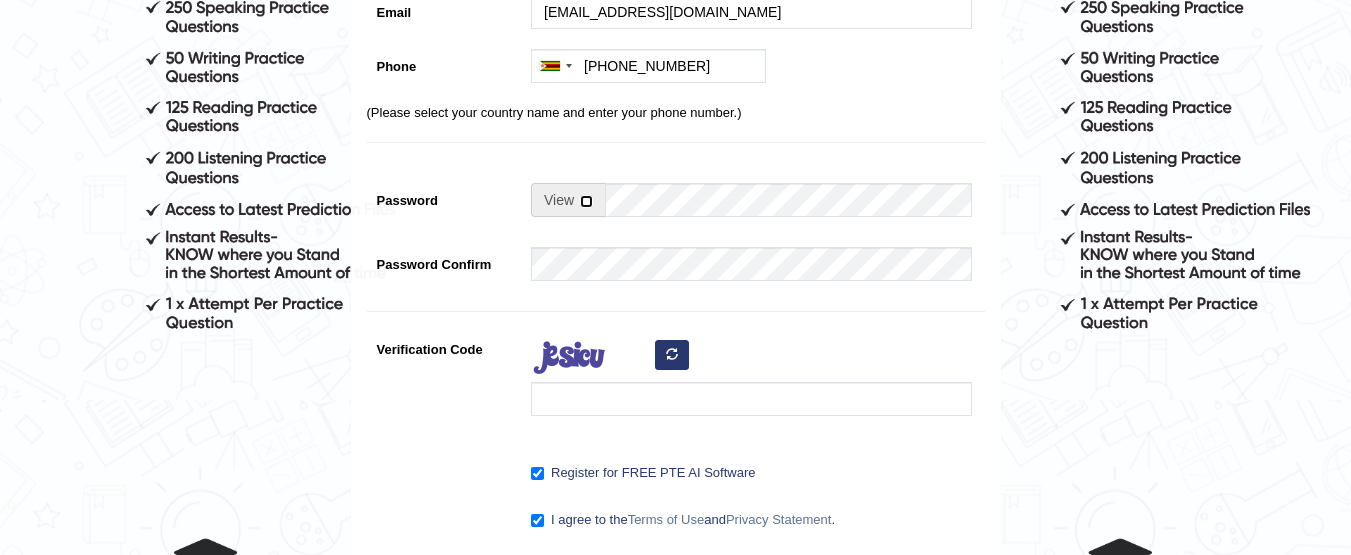 click at bounding box center (586, 201) 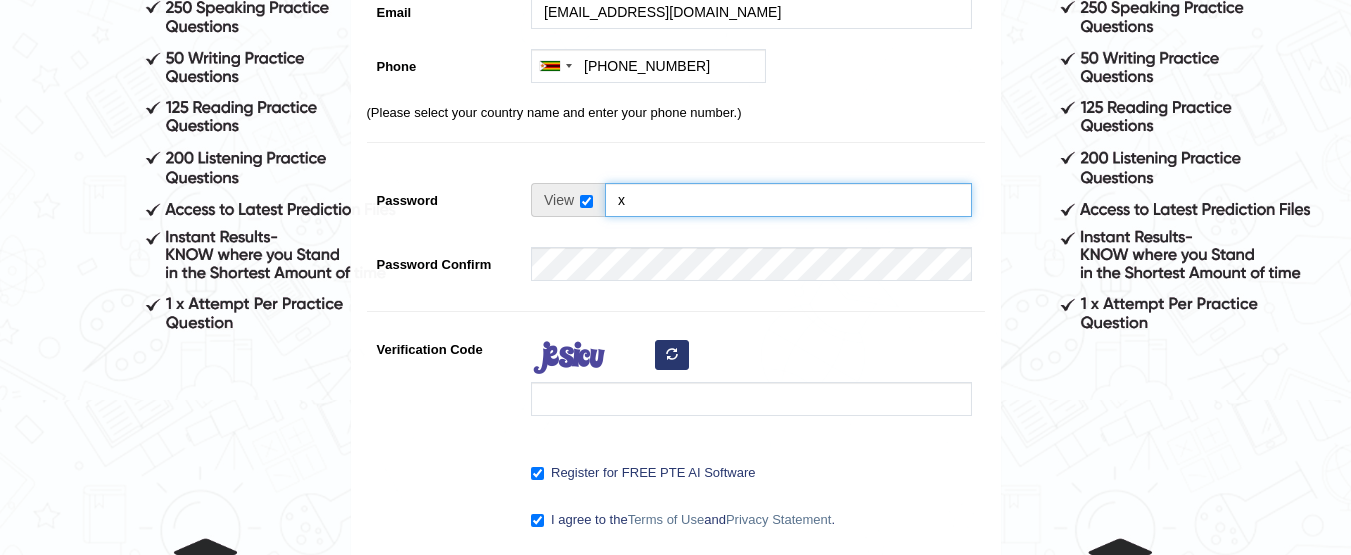 click on "x" at bounding box center (788, 200) 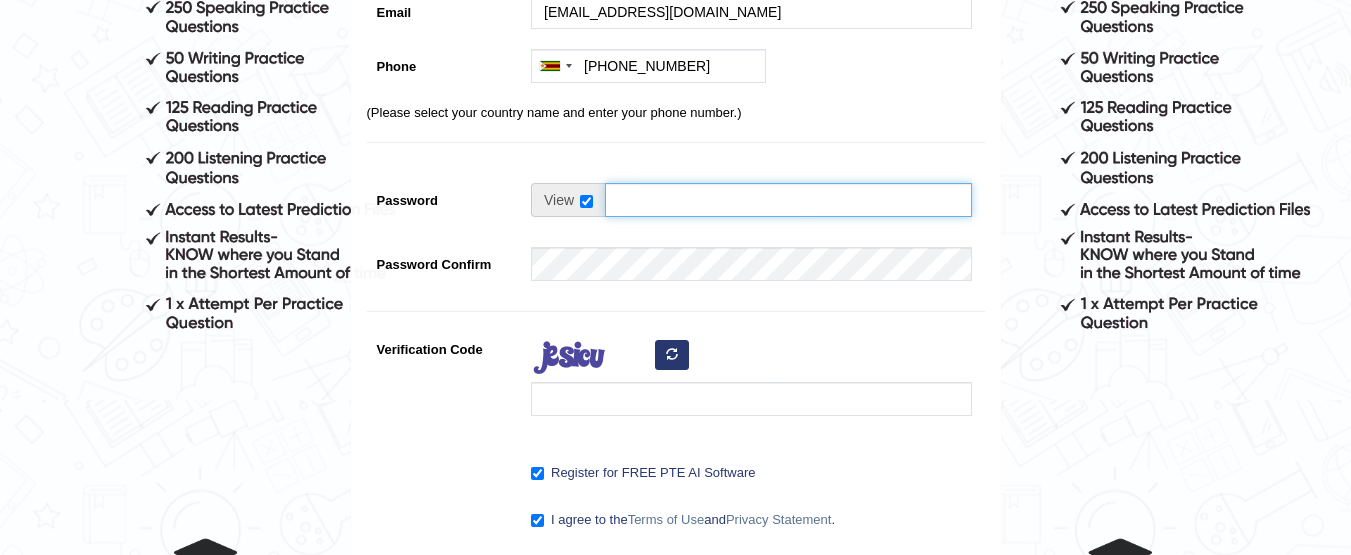 click on "Password" at bounding box center (788, 200) 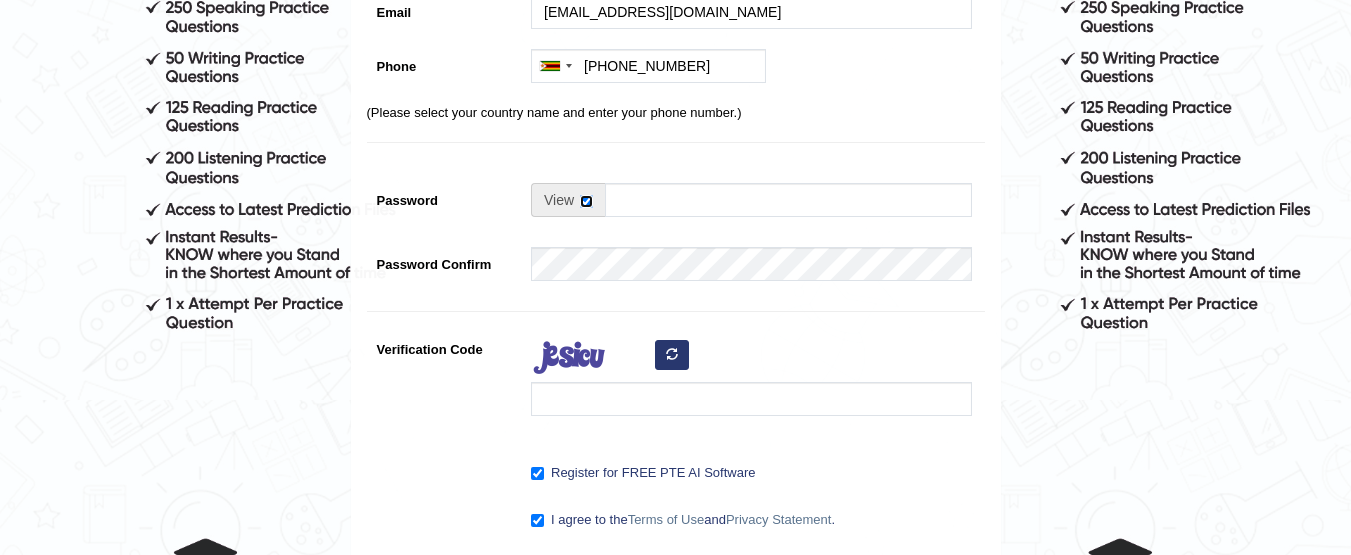 click at bounding box center [586, 201] 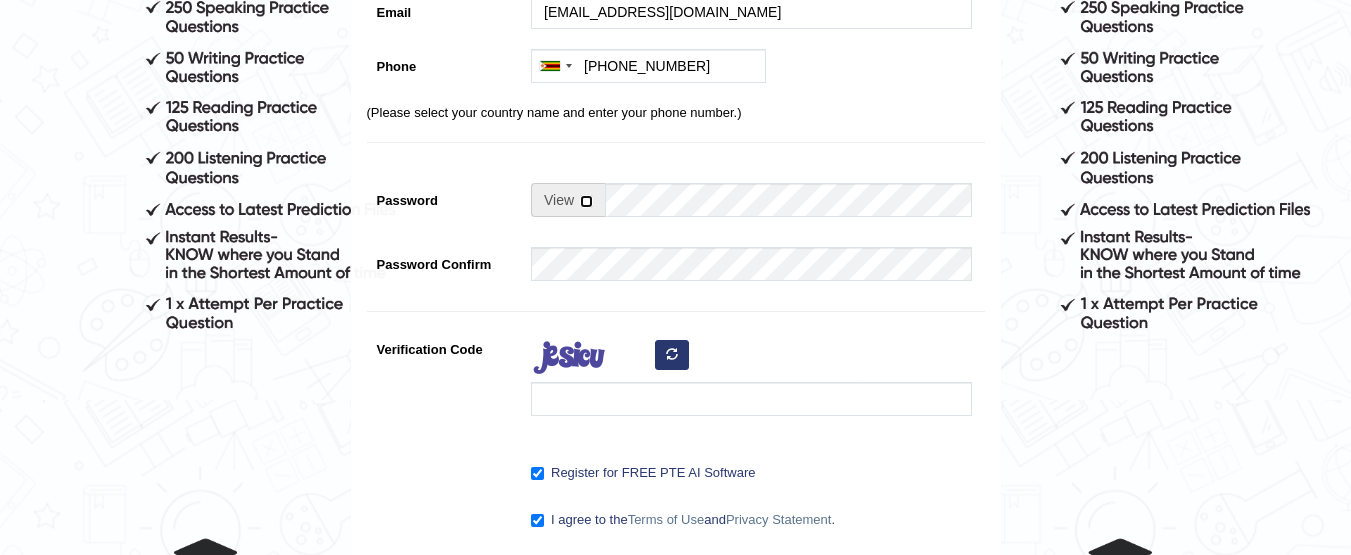 click at bounding box center [586, 201] 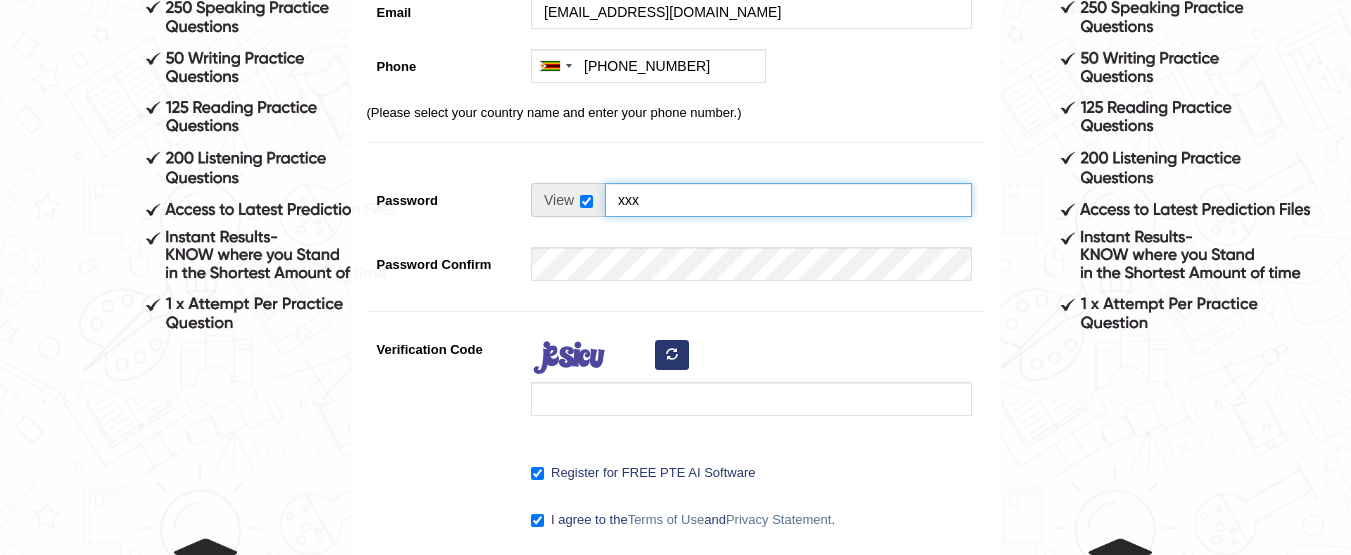 click on "xxx" at bounding box center (788, 200) 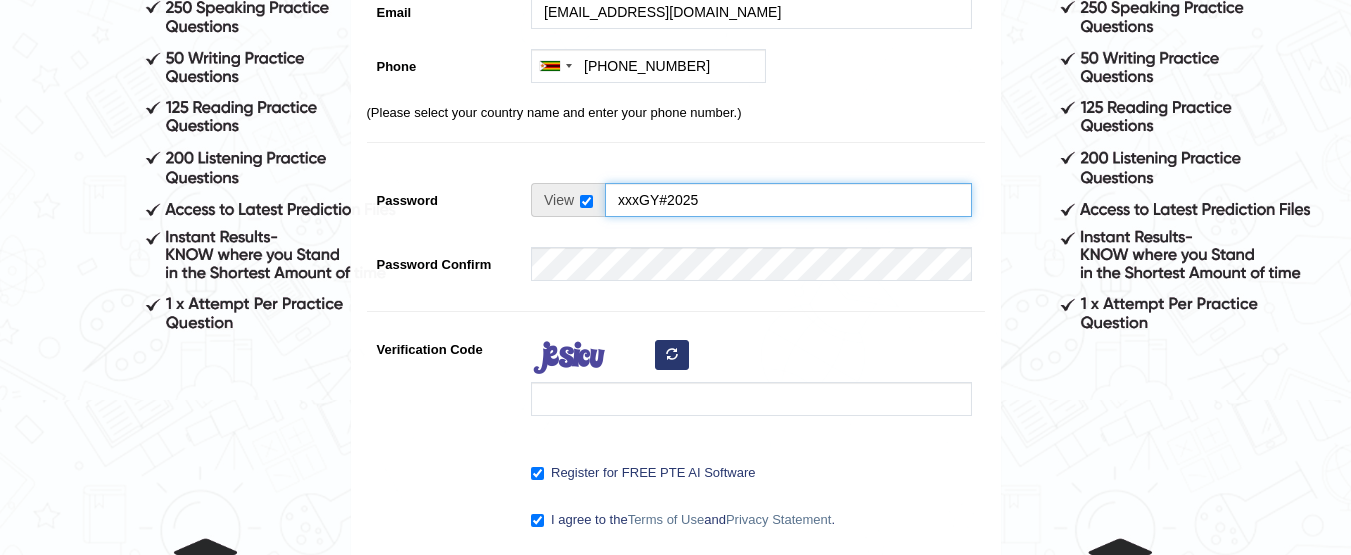 drag, startPoint x: 707, startPoint y: 198, endPoint x: 612, endPoint y: 197, distance: 95.005264 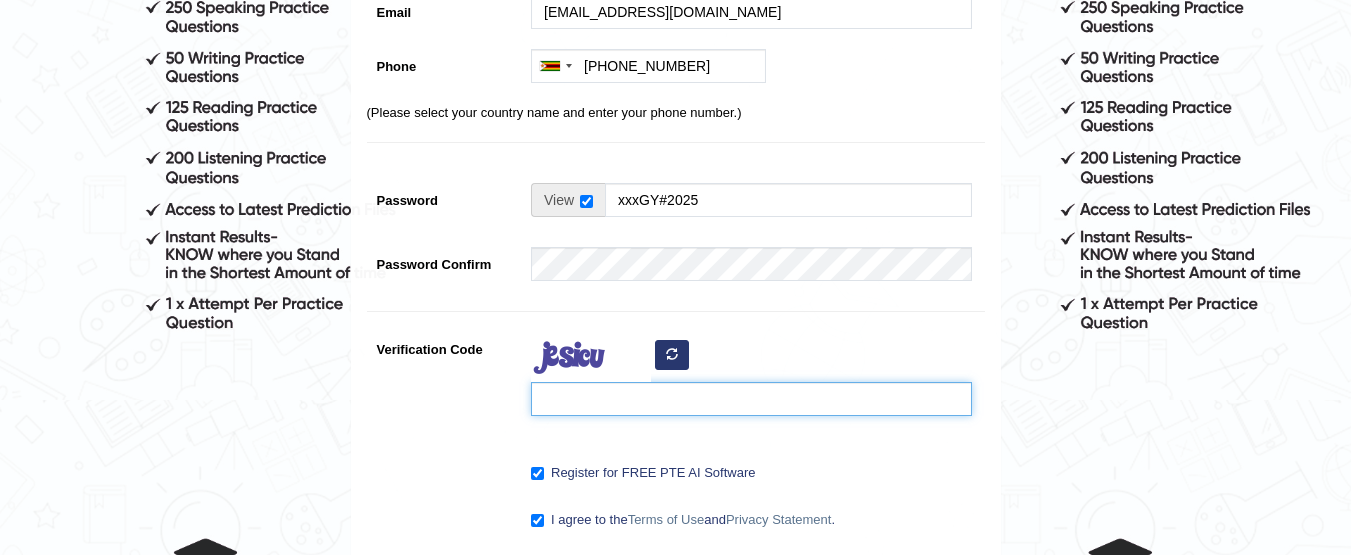 click on "Verification Code" at bounding box center [751, 399] 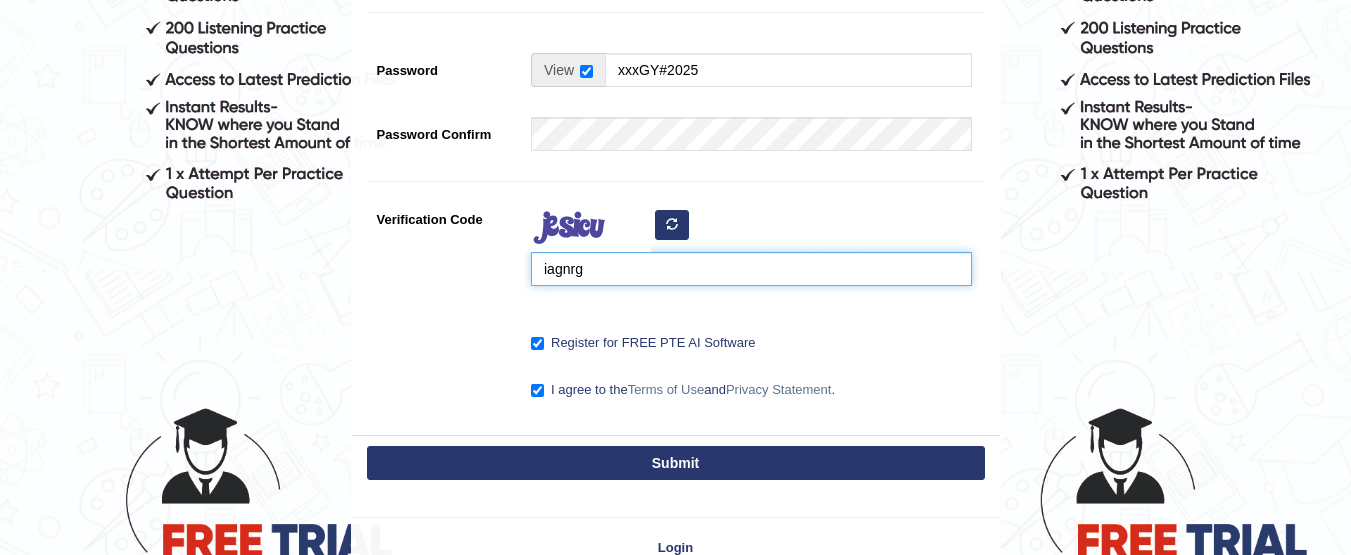 scroll, scrollTop: 520, scrollLeft: 0, axis: vertical 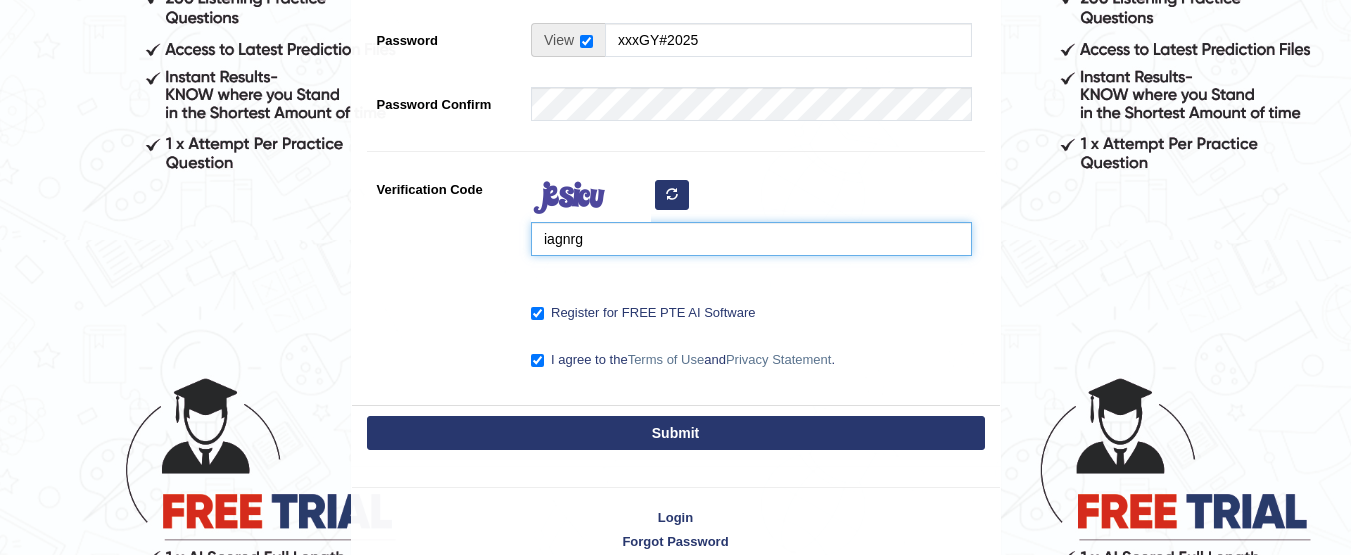 type on "iagnrg" 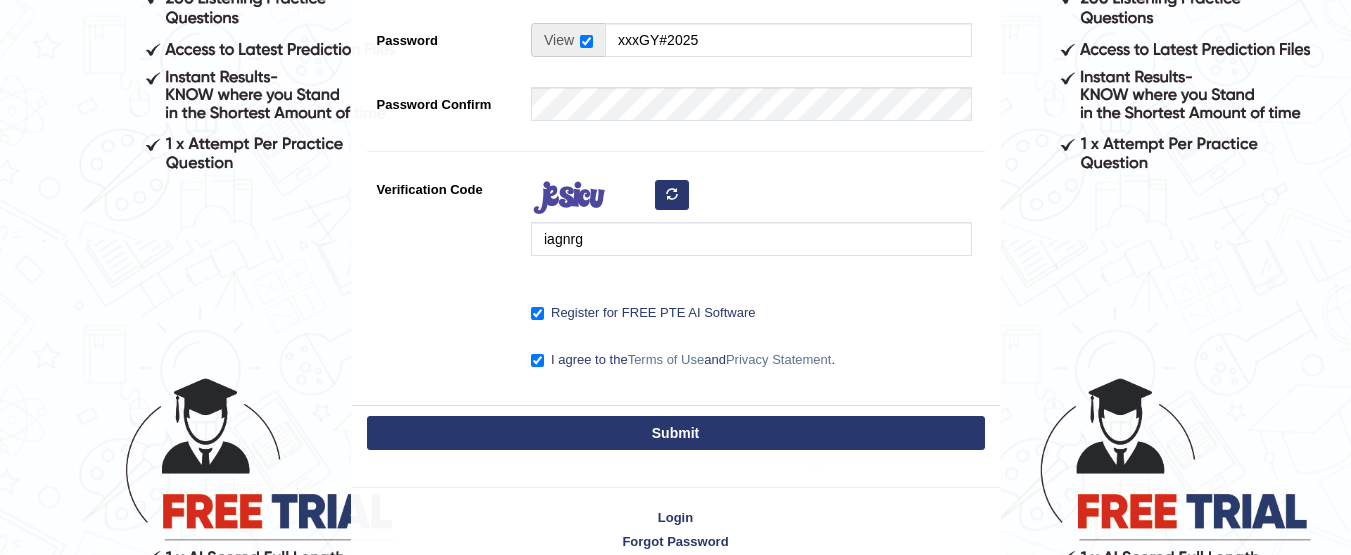 click on "Submit" at bounding box center (676, 433) 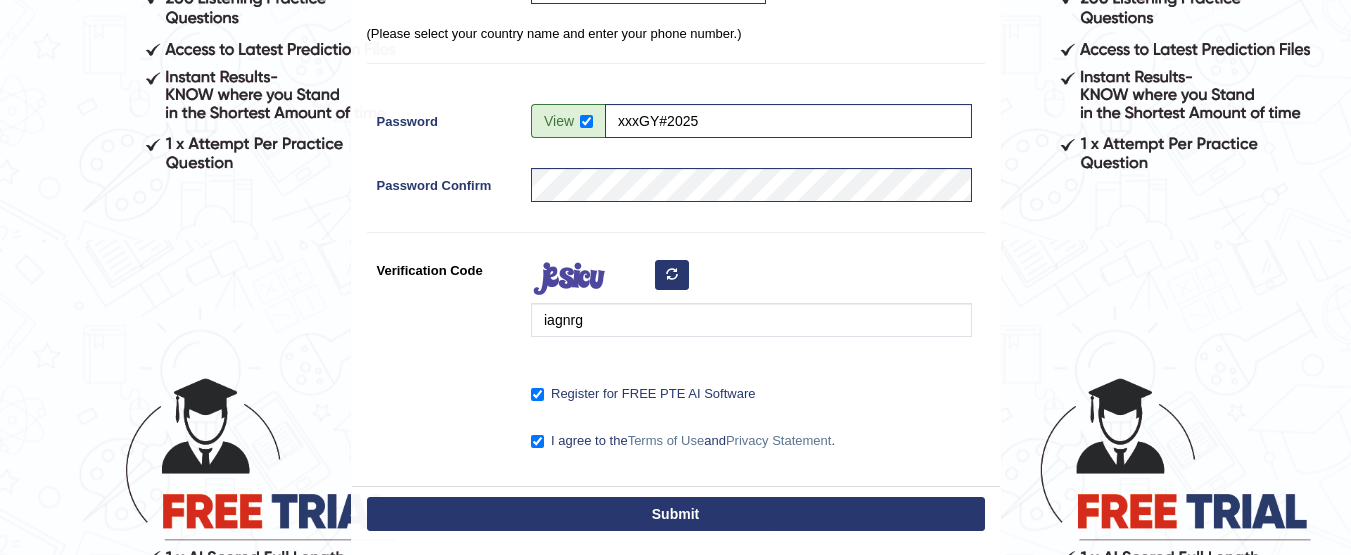 scroll, scrollTop: 305, scrollLeft: 0, axis: vertical 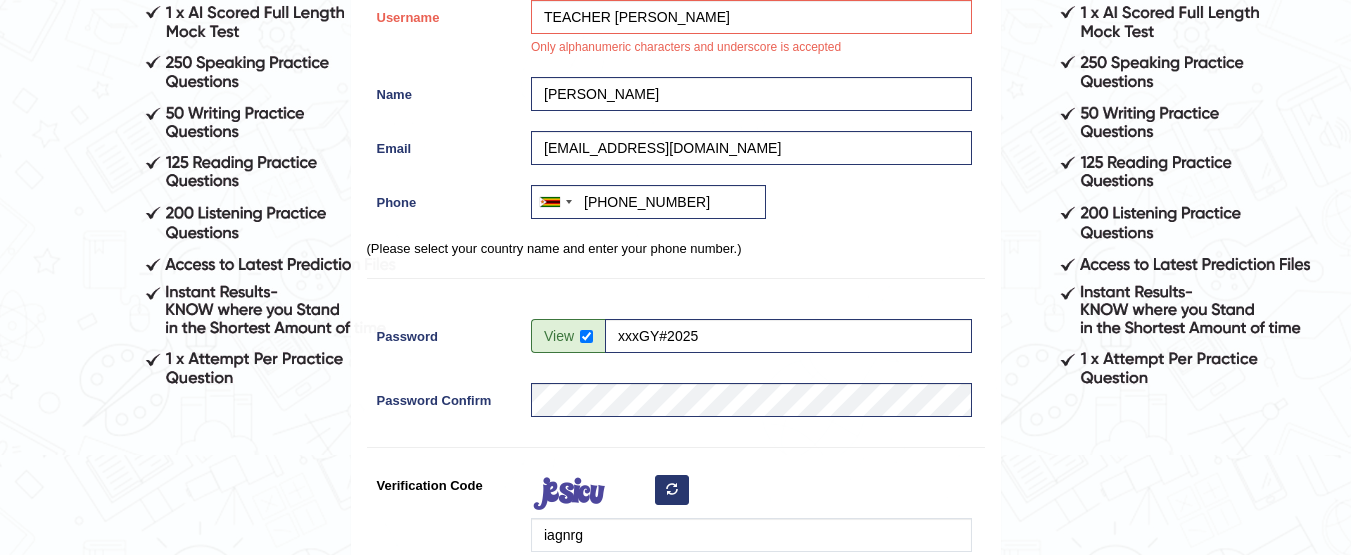 click on "Register
Username
TEACHER ALEX
Only alphanumeric characters and underscore is accepted
Name
Alexander Mataka
Email
matakalexander@gmail.com
Phone
Australia +61 India (भारत) +91 New Zealand +64 United States +1 Canada +1 United Arab Emirates (‫الإمارات العربية المتحدة‬‎) +971 Saudi Arabia (‫المملكة العربية السعودية‬‎) +966 Bahrain (‫البحرين‬‎) +973 Afghanistan (‫افغانستان‬‎) +93 Albania (Shqipëri) +355 Algeria (‫الجزائر‬‎) +213 American Samoa +1 Andorra +376 Angola +244 Anguilla +1 Antigua and Barbuda +1 Argentina +54 Armenia (Հայաստան) +374 Aruba +297 Australia +61 Austria (Österreich) +43 Azerbaijan (Azərbaycan) +994 Bahamas +1 Bahrain (‫البحرين‬‎) +973 Bangladesh (বাংলাদেশ) +880 Barbados +1 Belarus (Беларусь) +375 Belgium (België) +32 Belize +501 Benin (Bénin) +229 Bermuda +1 Bhutan (འབྲུག) +975 +591" at bounding box center [676, 272] 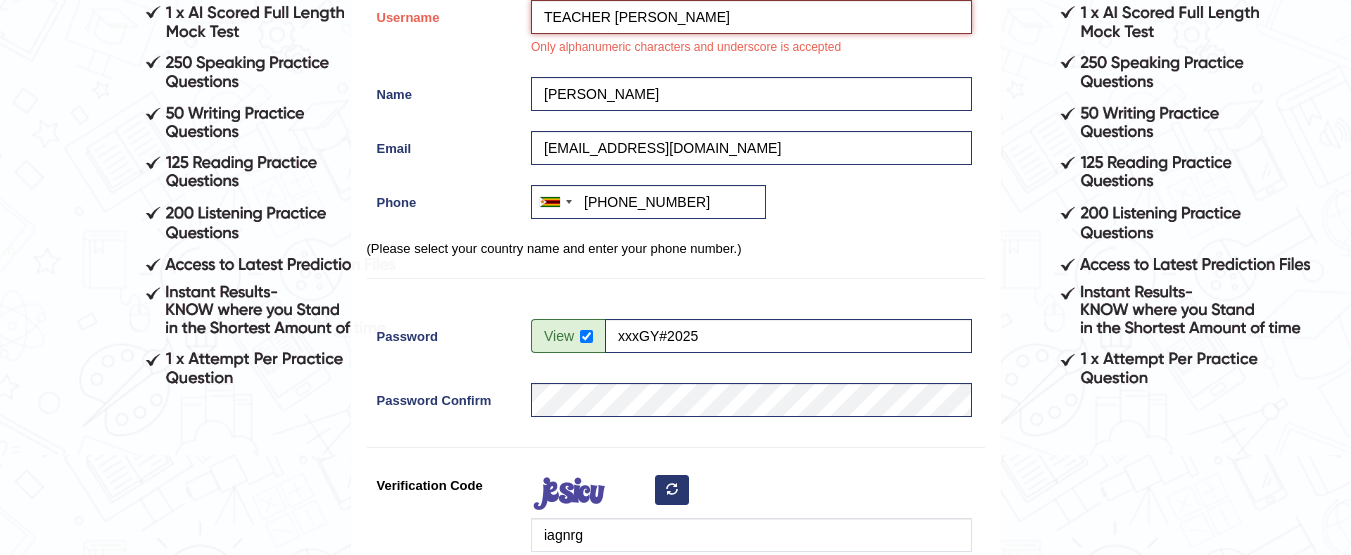 click on "TEACHER ALEX" at bounding box center [751, 17] 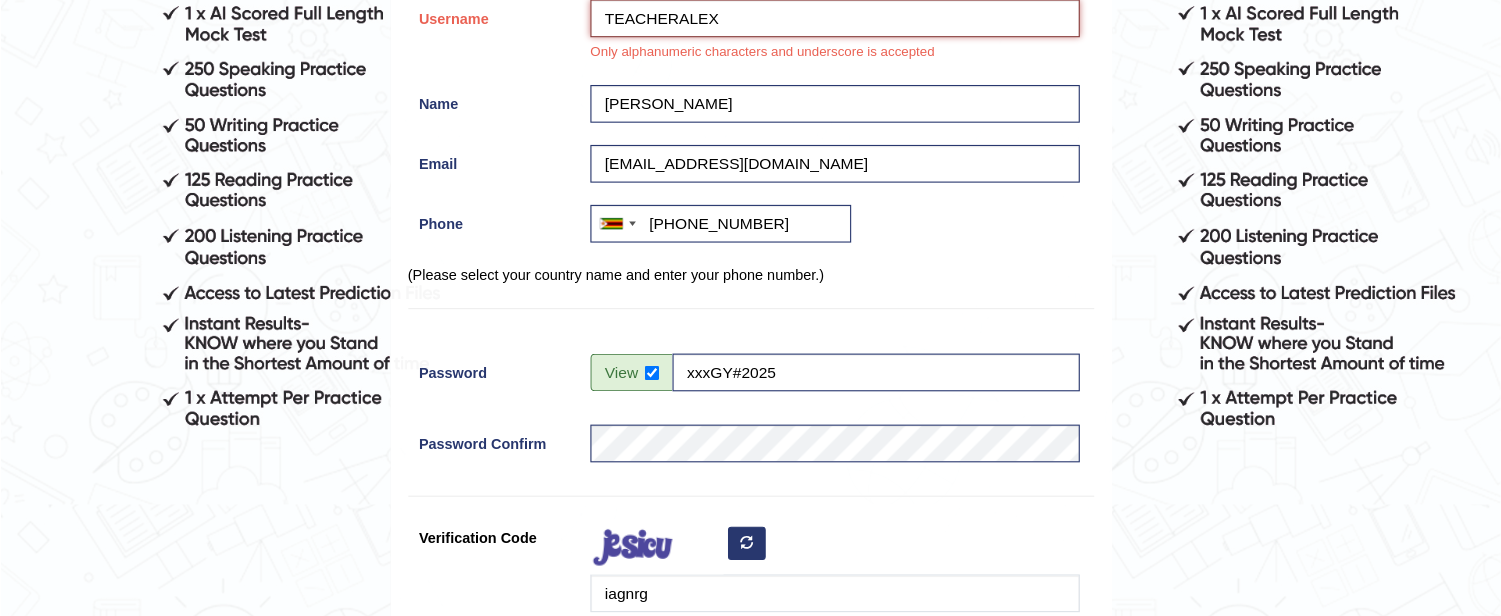 scroll, scrollTop: 305, scrollLeft: 0, axis: vertical 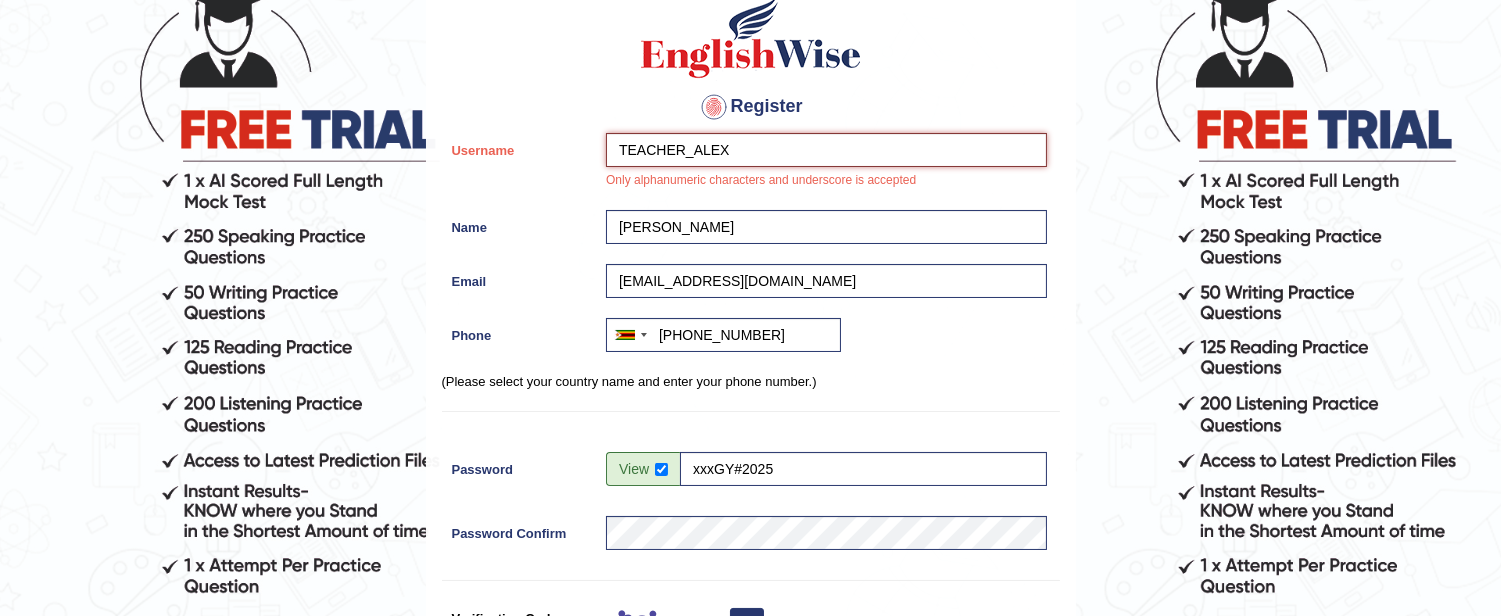 click on "TEACHER_ALEX" at bounding box center [826, 150] 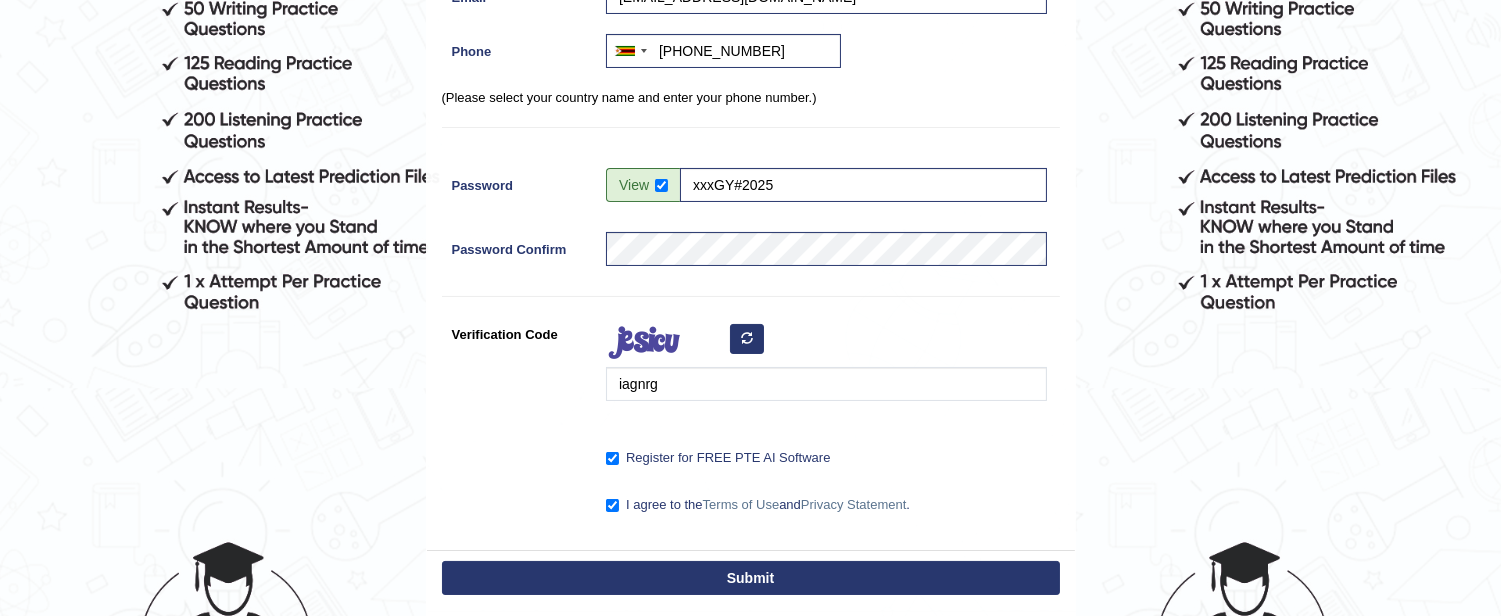 scroll, scrollTop: 483, scrollLeft: 0, axis: vertical 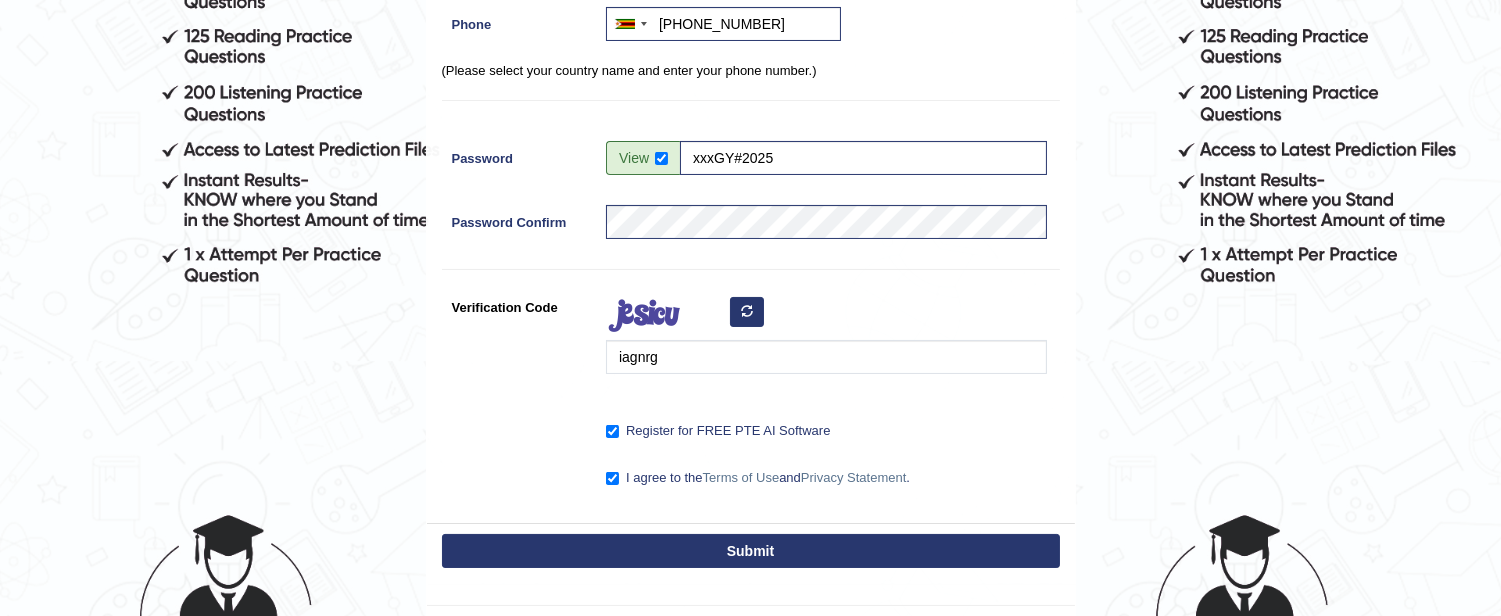 type on "TEACHER_ALEX3" 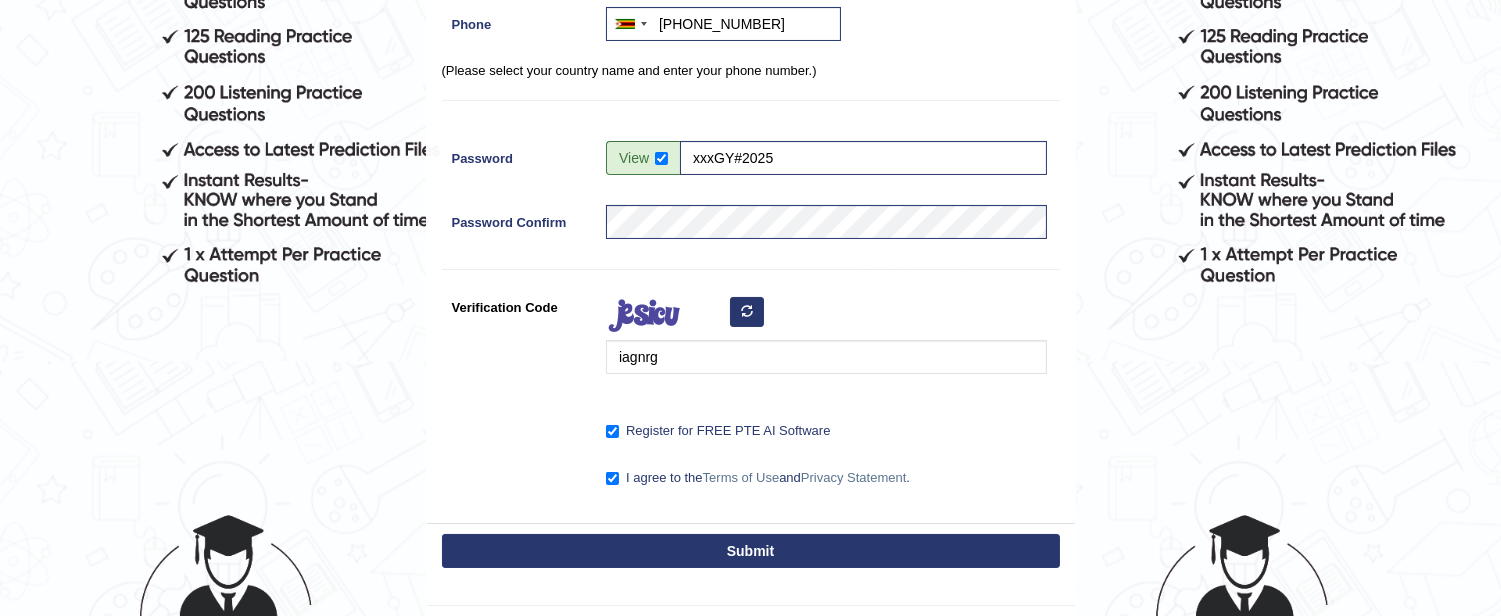 click on "Submit" at bounding box center [751, 551] 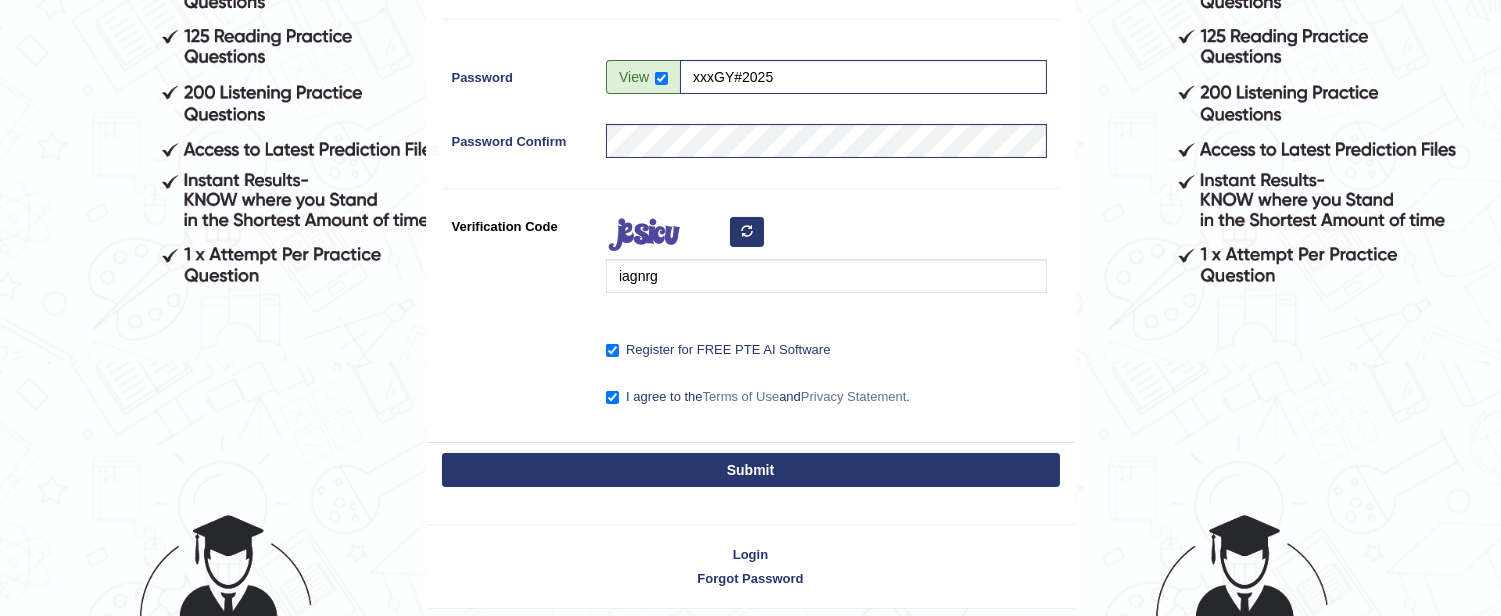 scroll, scrollTop: 402, scrollLeft: 0, axis: vertical 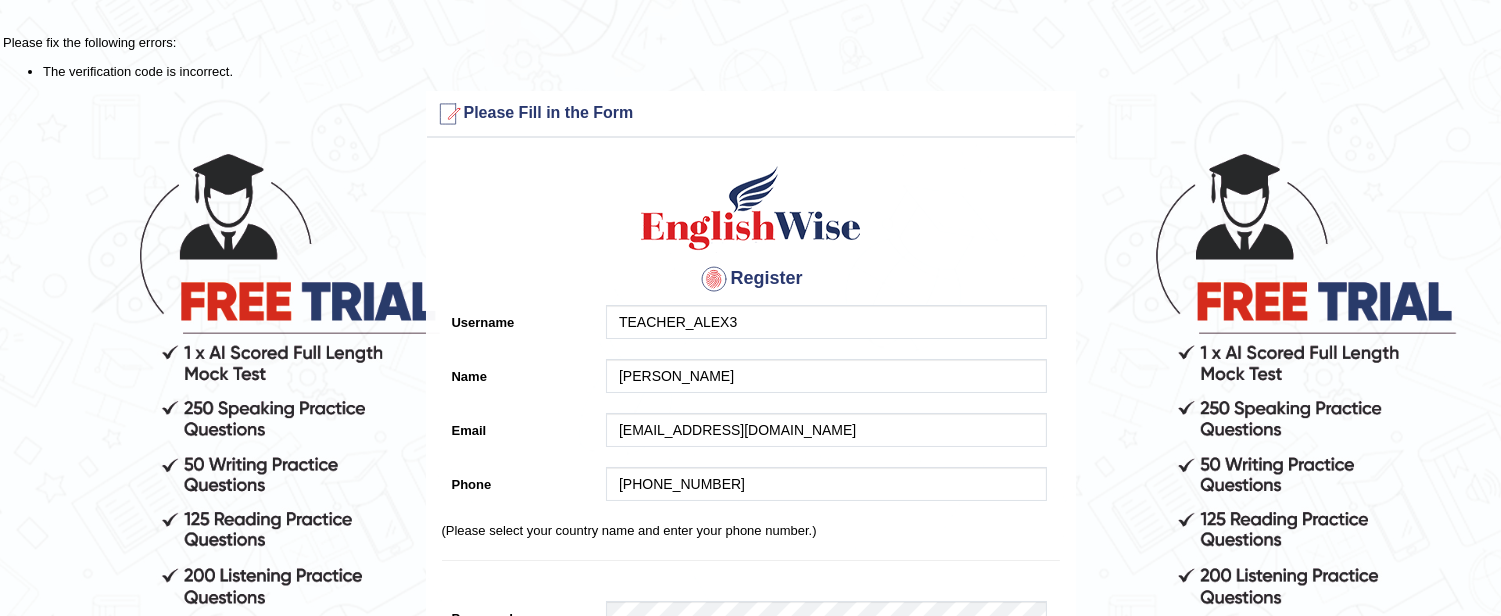 type on "[PHONE_NUMBER]" 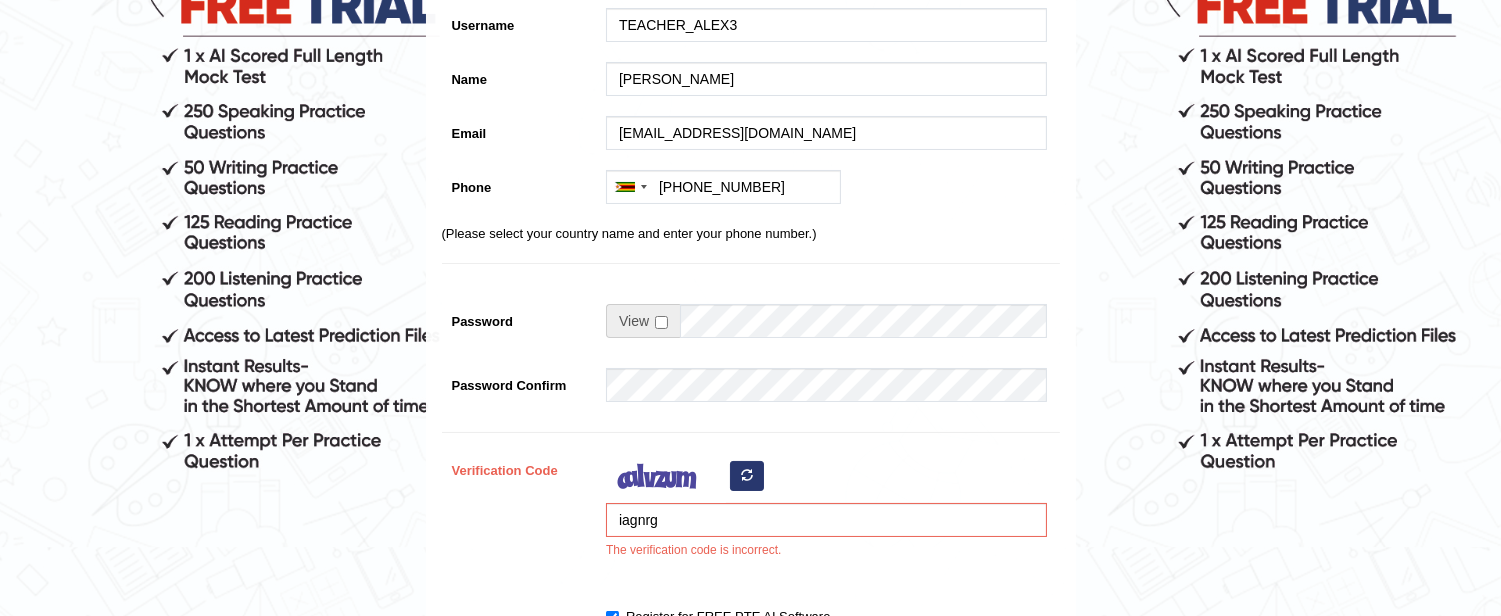 scroll, scrollTop: 311, scrollLeft: 0, axis: vertical 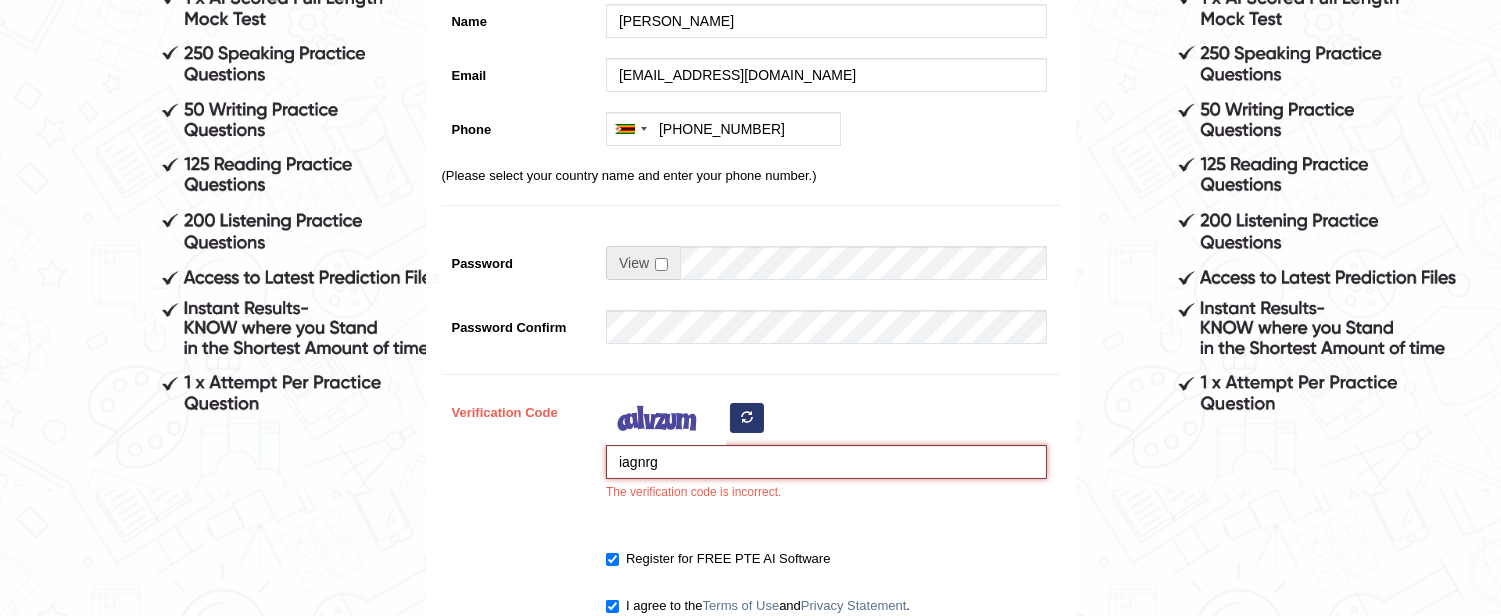 click on "iagnrg" at bounding box center [826, 462] 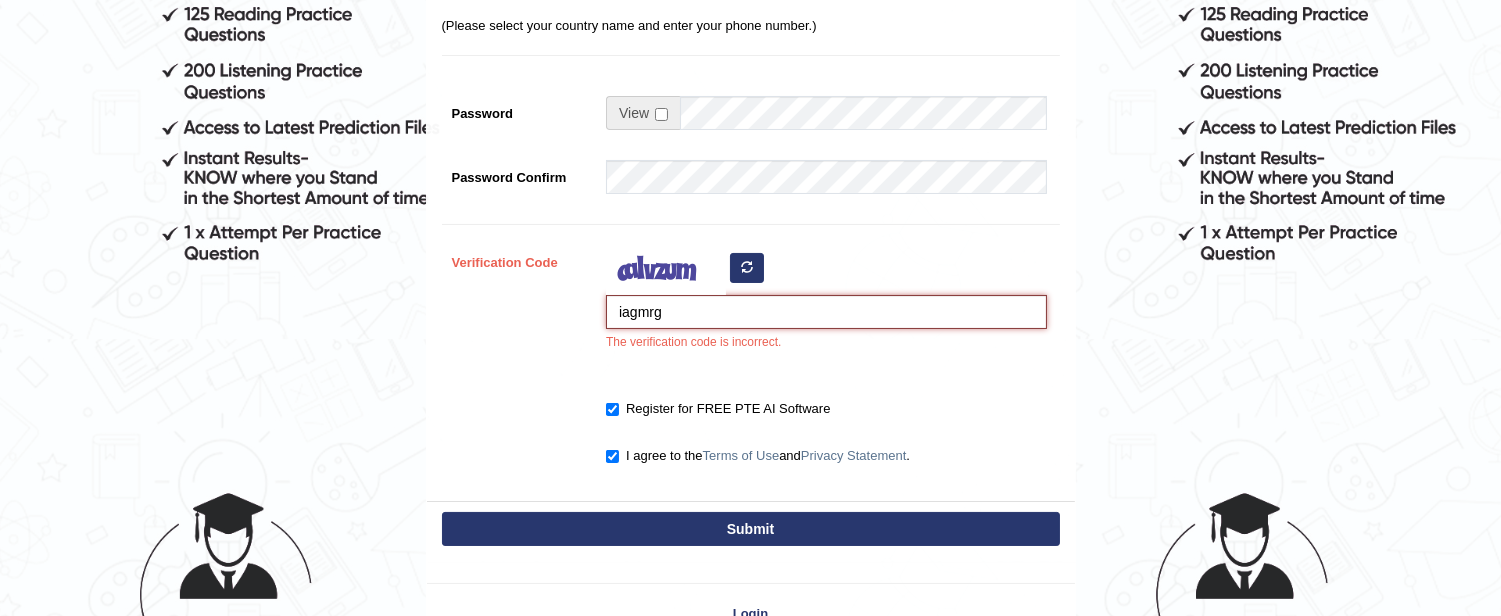 scroll, scrollTop: 533, scrollLeft: 0, axis: vertical 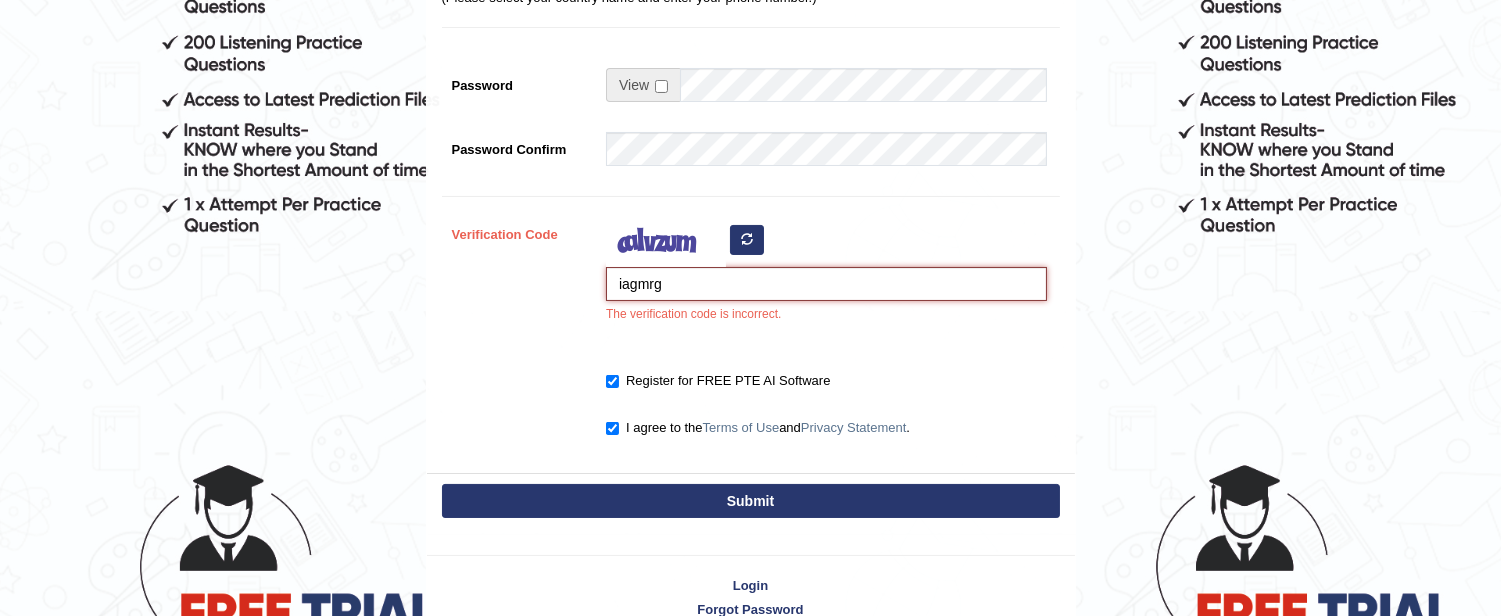 type on "iagmrg" 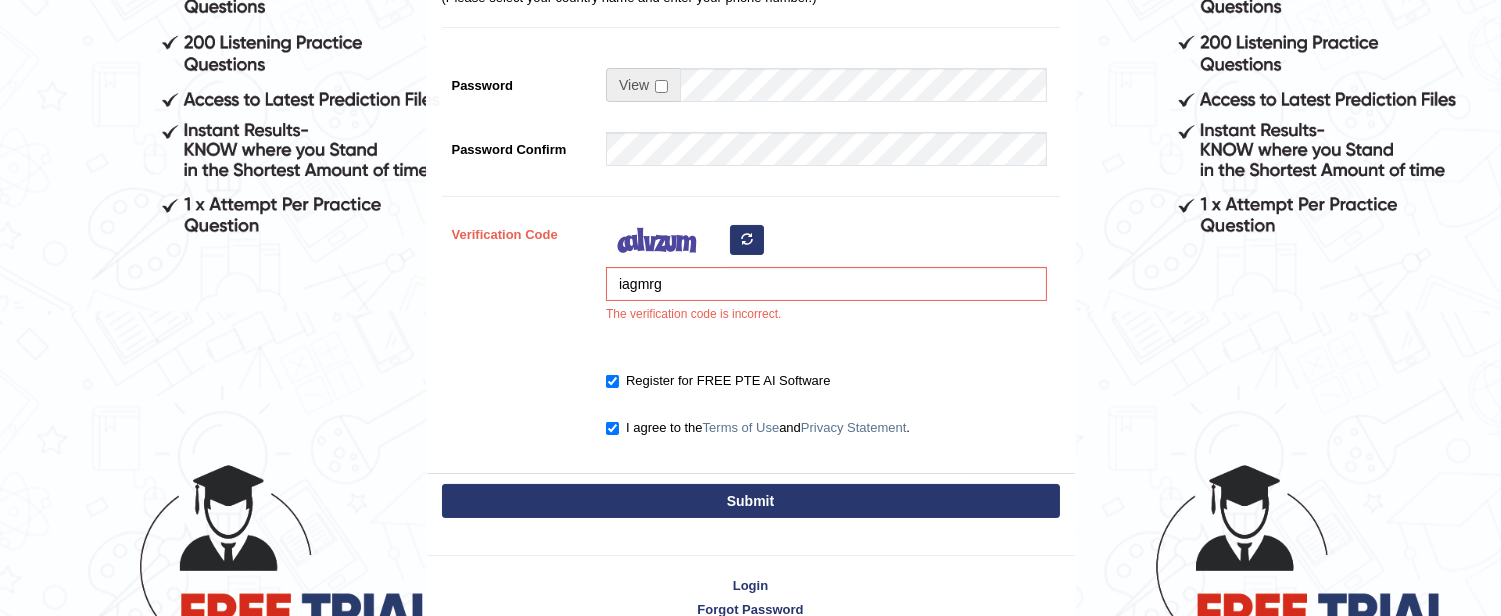 click on "Submit" at bounding box center [751, 501] 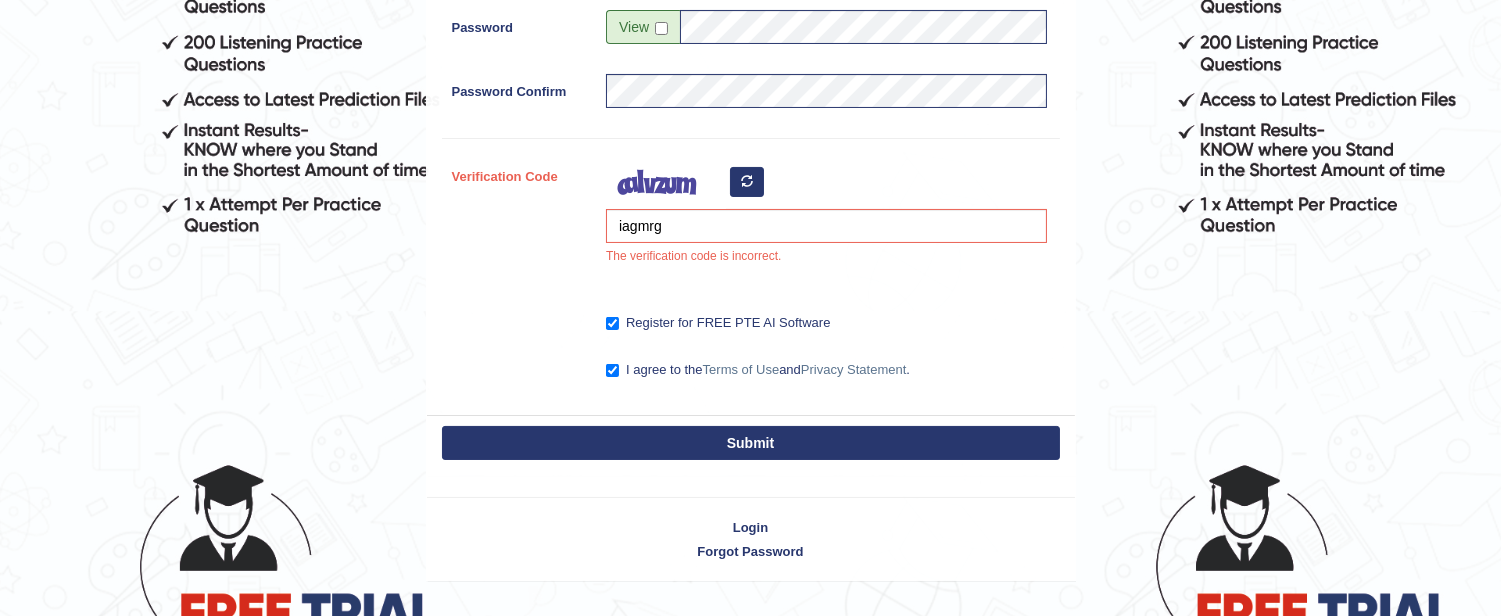 scroll, scrollTop: 475, scrollLeft: 0, axis: vertical 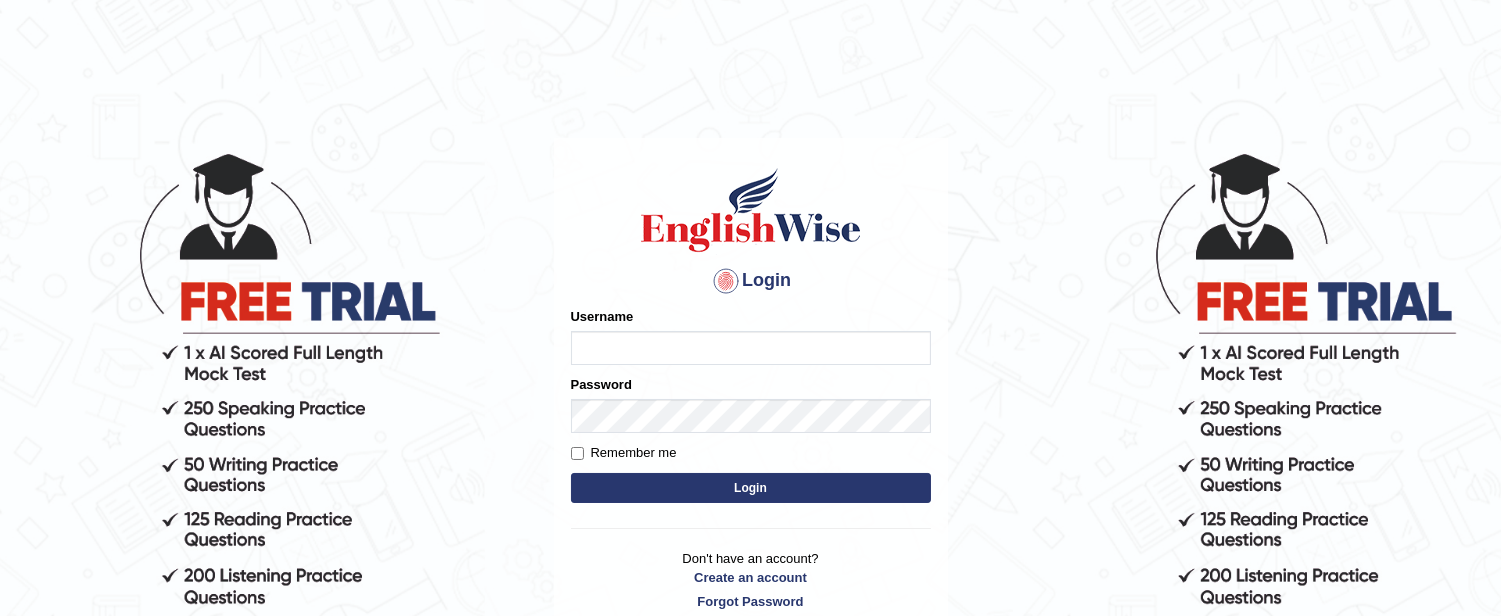 click on "Username" at bounding box center (751, 348) 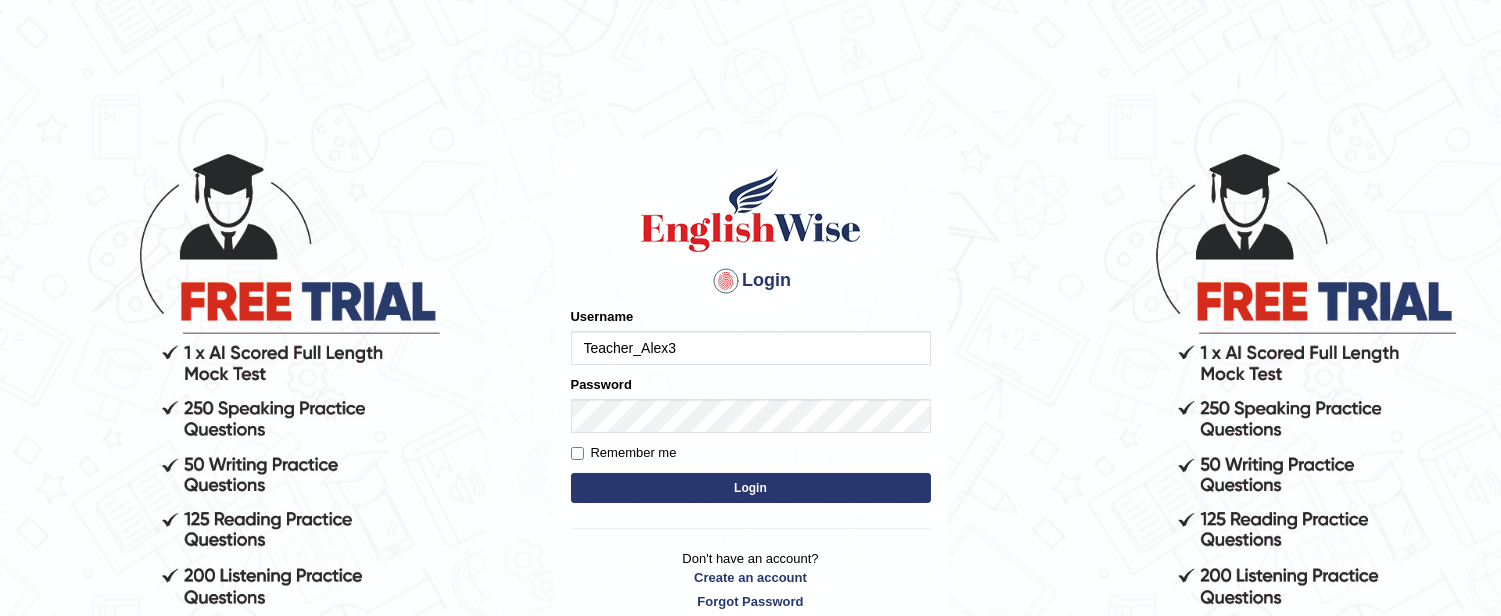 type on "Teacher_Alex3" 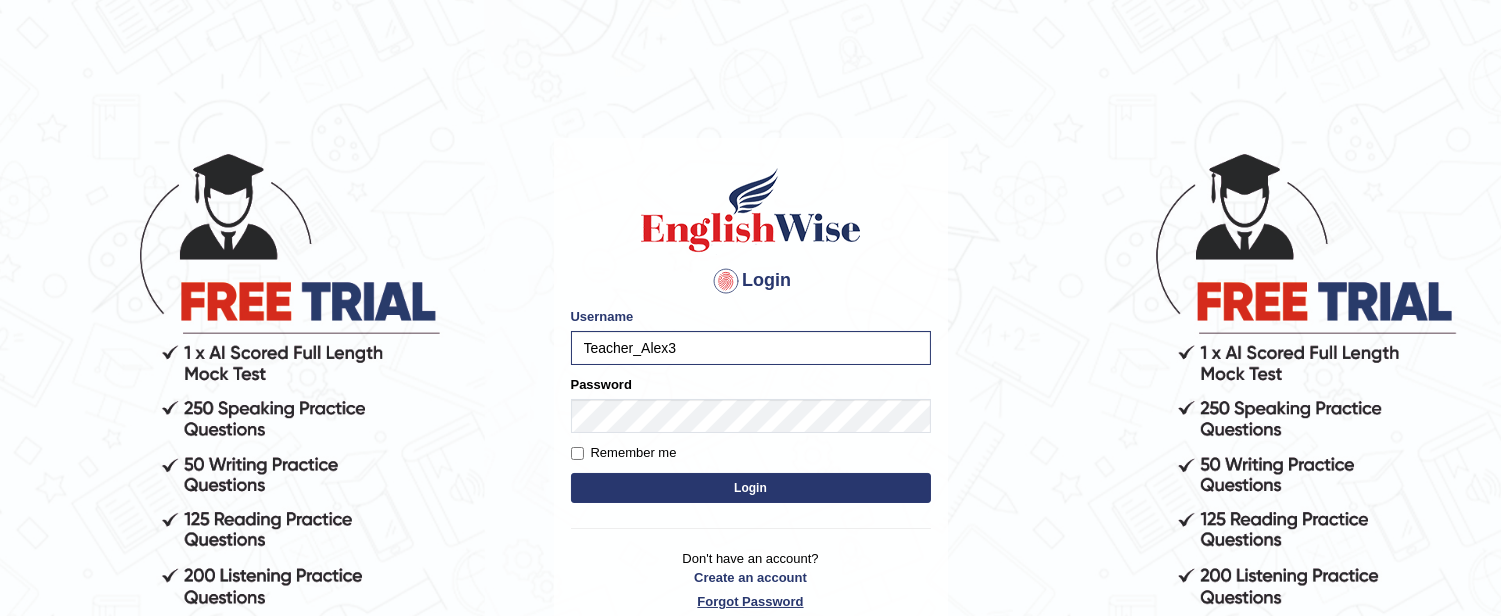 click on "Forgot Password" at bounding box center [751, 601] 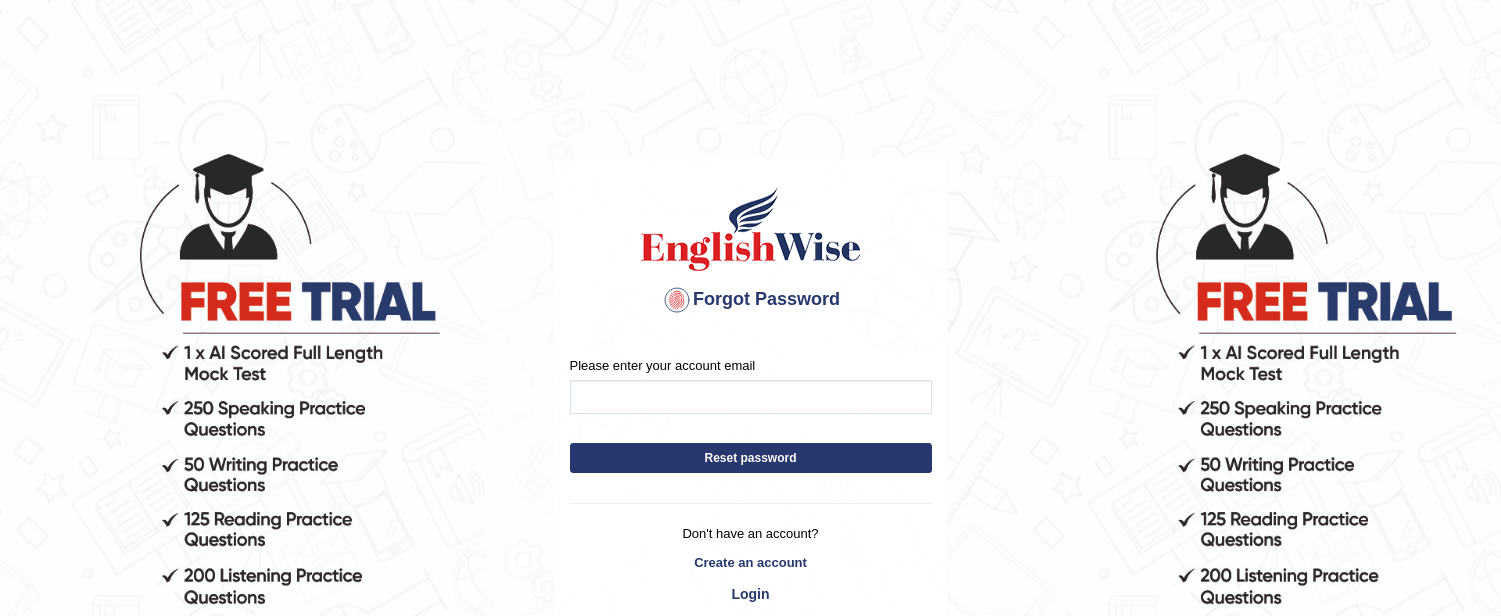 scroll, scrollTop: 0, scrollLeft: 0, axis: both 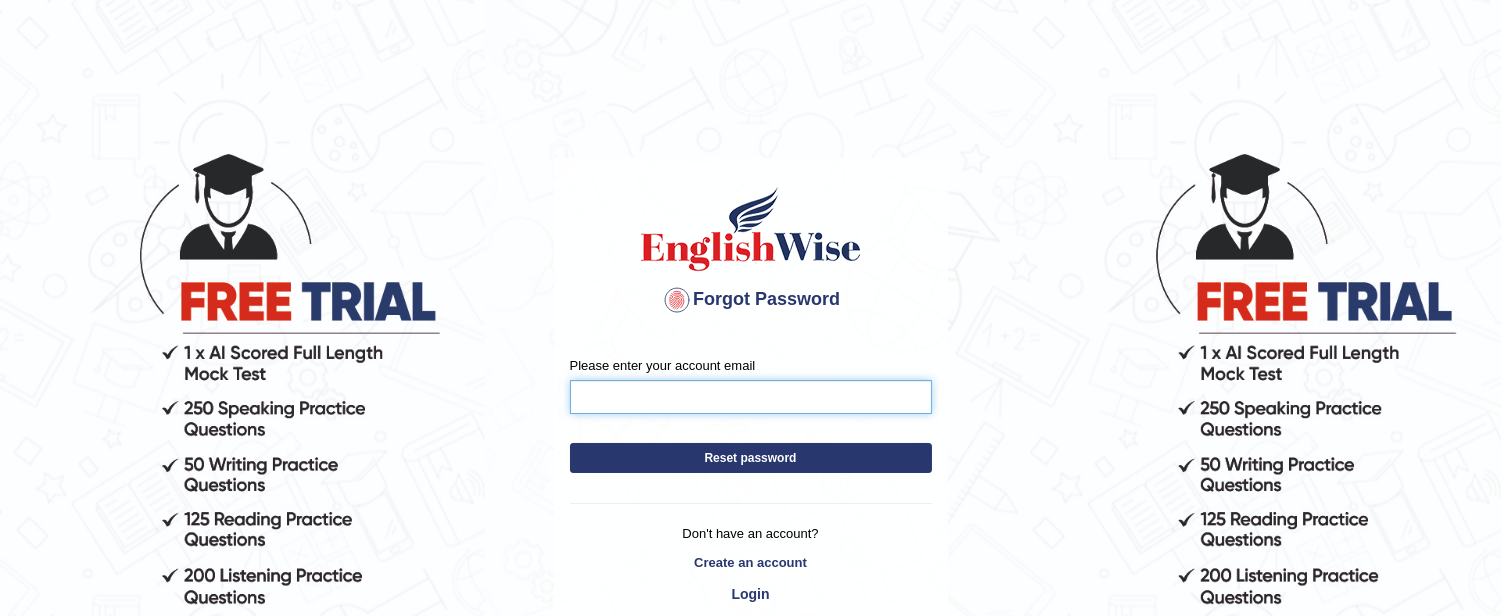 click on "Please enter your account email" at bounding box center [751, 397] 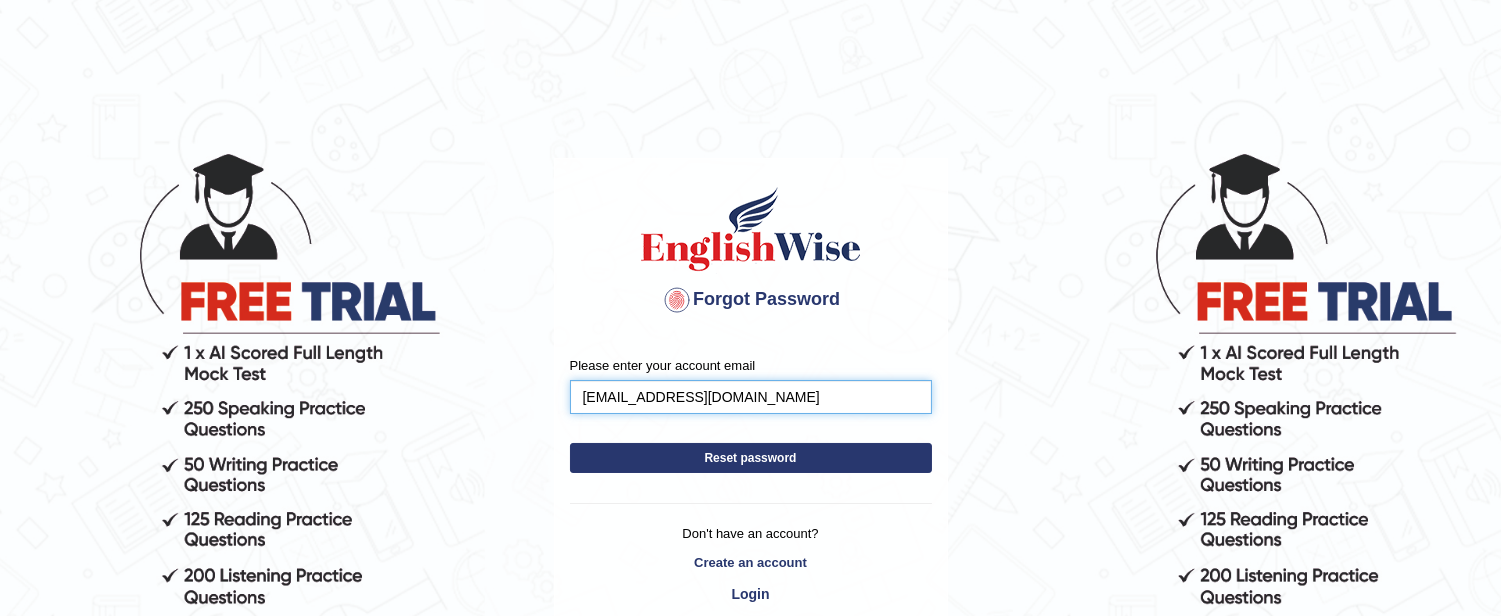 type on "[EMAIL_ADDRESS][DOMAIN_NAME]" 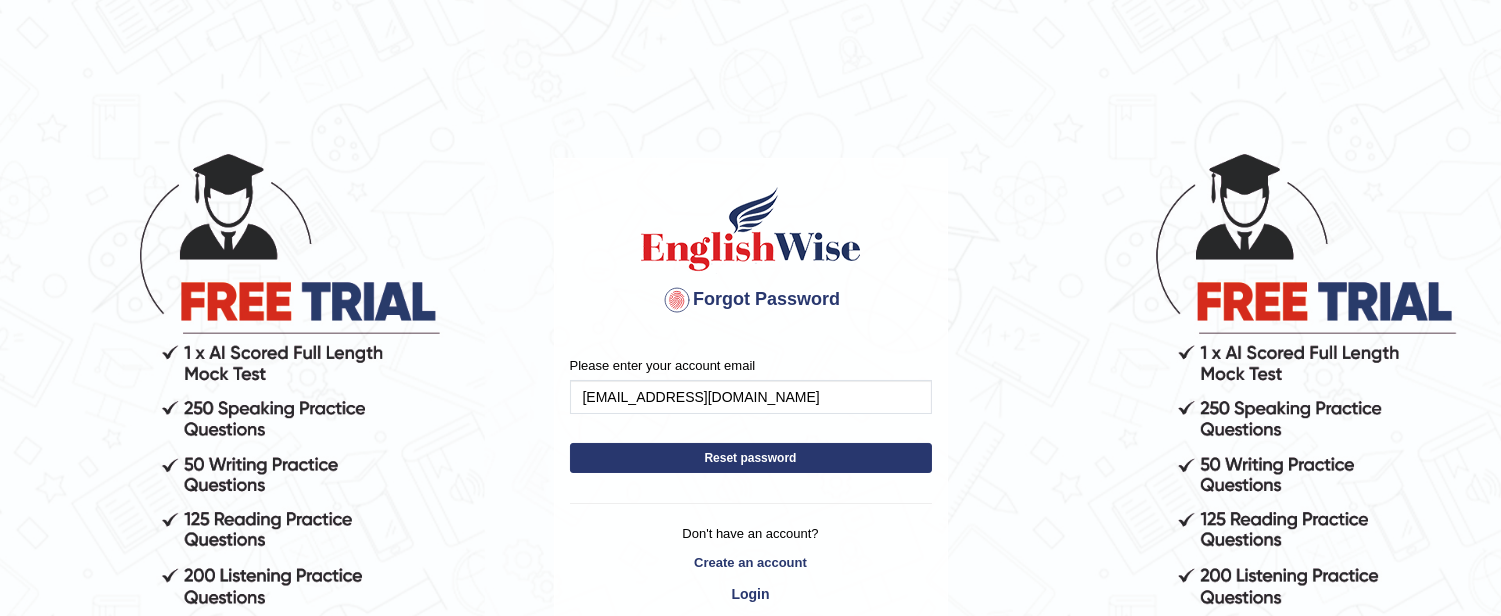 click on "Reset password" at bounding box center [751, 458] 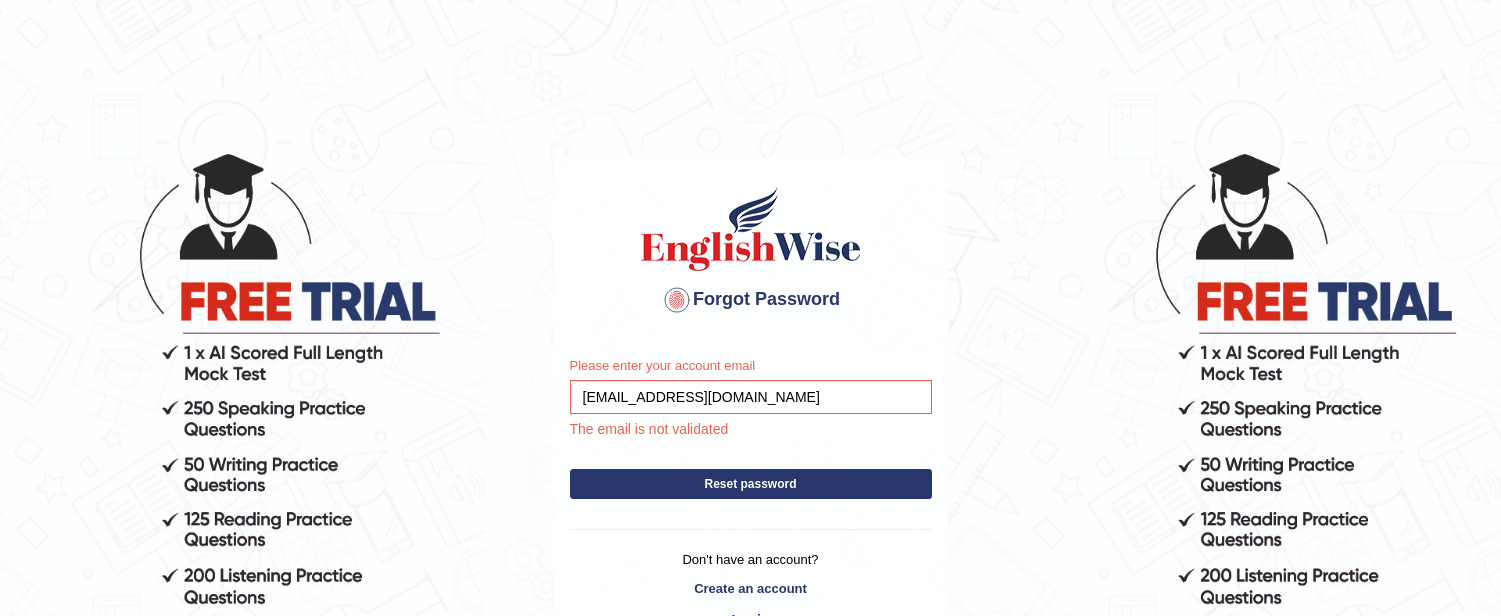 scroll, scrollTop: 0, scrollLeft: 0, axis: both 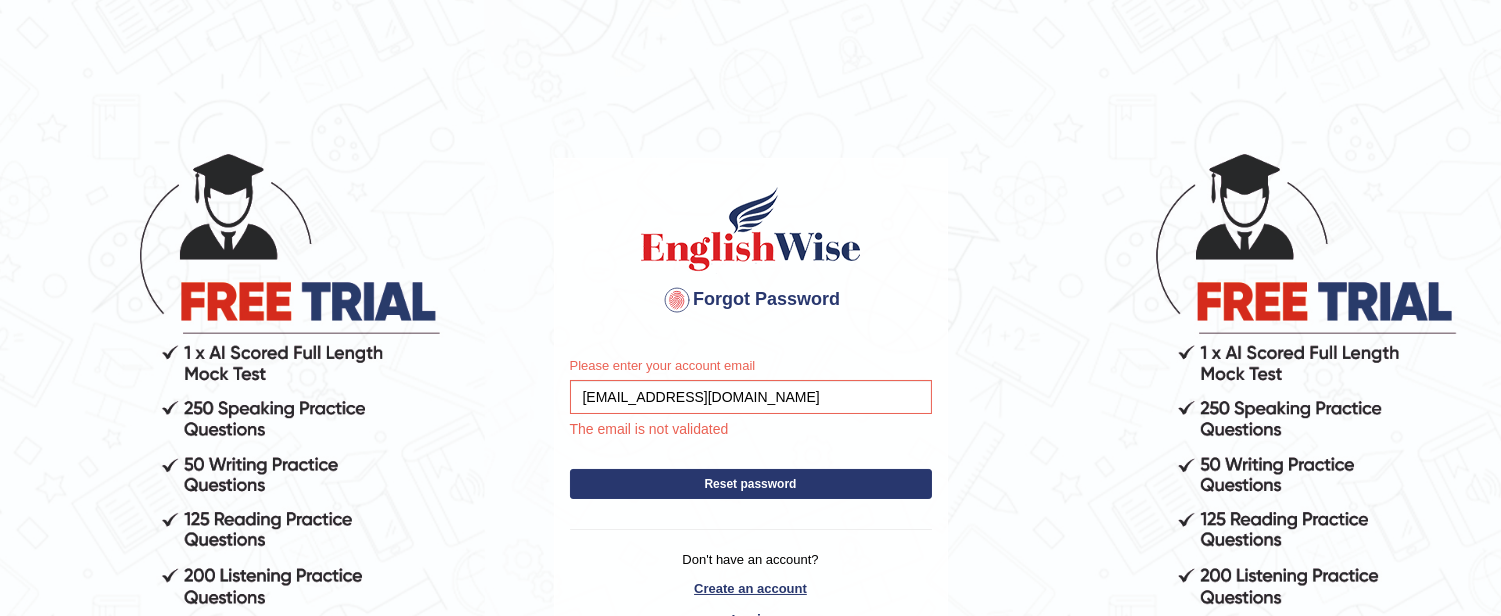 click on "Create an account" at bounding box center [751, 588] 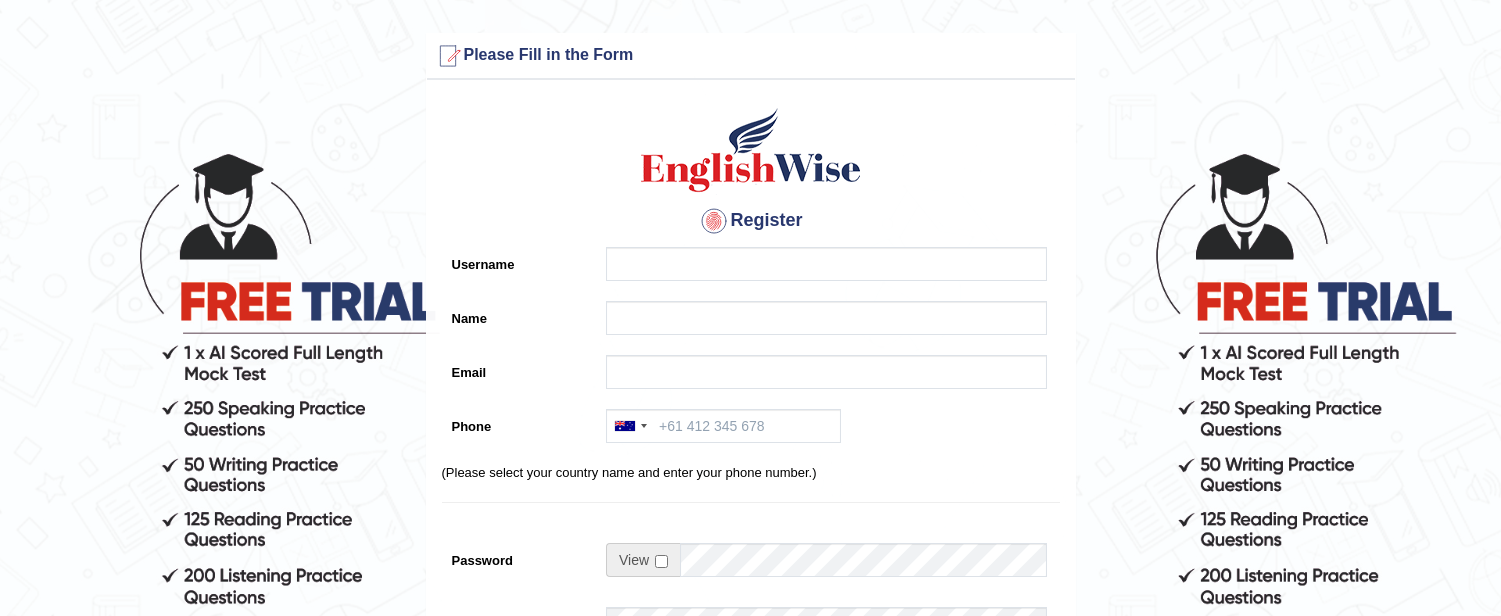 scroll, scrollTop: 0, scrollLeft: 0, axis: both 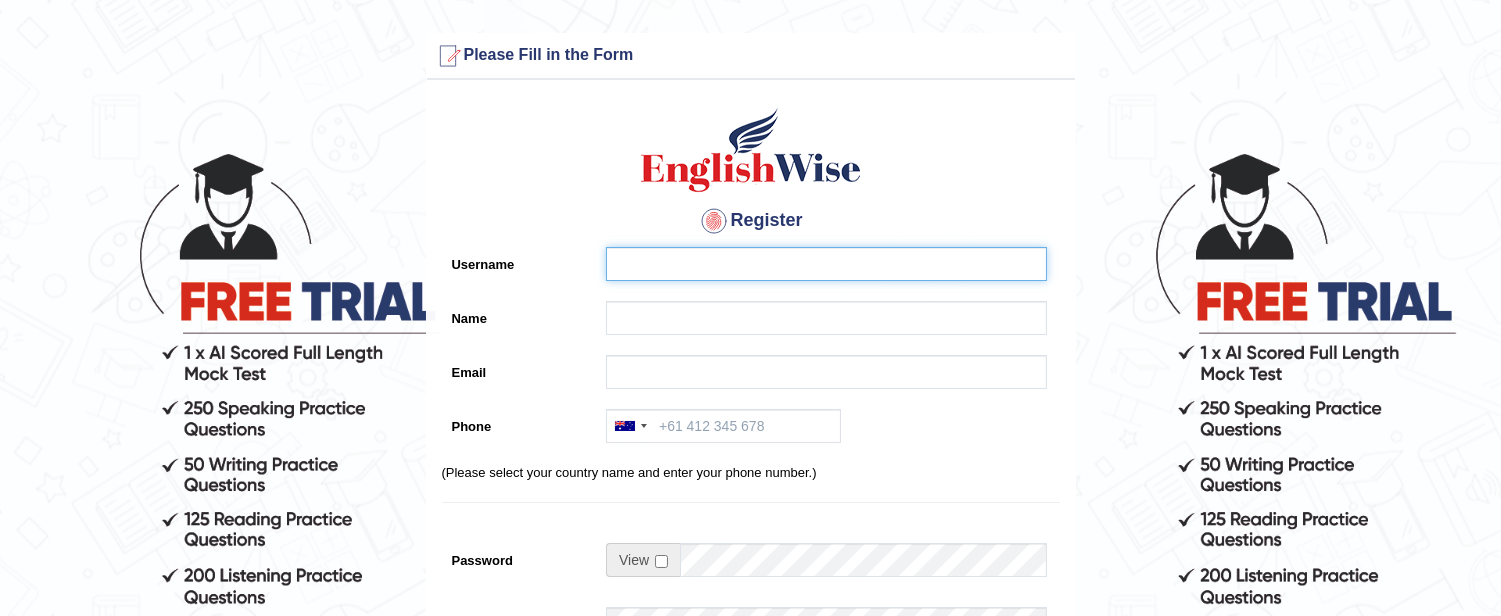 click on "Username" at bounding box center (826, 264) 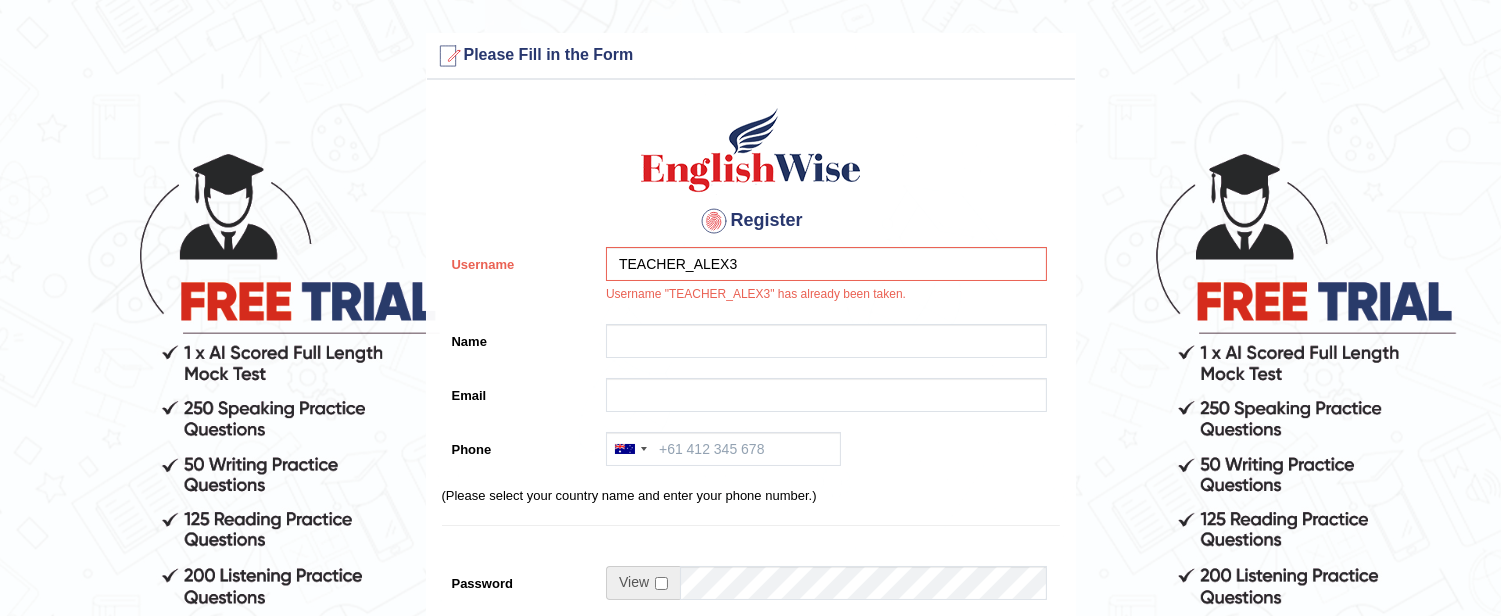 click on "Register
Username
TEACHER_ALEX3
Username "TEACHER_ALEX3" has already been taken.
Name
Email
Phone
[GEOGRAPHIC_DATA] +61 [GEOGRAPHIC_DATA] ([GEOGRAPHIC_DATA]) +91 [GEOGRAPHIC_DATA] +64 [GEOGRAPHIC_DATA] +1 [GEOGRAPHIC_DATA] +1 [GEOGRAPHIC_DATA] (‫[GEOGRAPHIC_DATA]‬‎) +971 [GEOGRAPHIC_DATA] ([GEOGRAPHIC_DATA][GEOGRAPHIC_DATA]‬‎) +966 [GEOGRAPHIC_DATA] (‫[GEOGRAPHIC_DATA]‬‎) +973 [GEOGRAPHIC_DATA] (‫[GEOGRAPHIC_DATA]‬‎) +93 [GEOGRAPHIC_DATA] ([GEOGRAPHIC_DATA]) +355 [GEOGRAPHIC_DATA] (‫[GEOGRAPHIC_DATA]‬‎) +213 [US_STATE] +1 [GEOGRAPHIC_DATA] +376 [GEOGRAPHIC_DATA] +244 [GEOGRAPHIC_DATA] +1 [GEOGRAPHIC_DATA] +1 [GEOGRAPHIC_DATA] +54 [GEOGRAPHIC_DATA] ([GEOGRAPHIC_DATA]) +374 [GEOGRAPHIC_DATA] +297 [GEOGRAPHIC_DATA] +61 [GEOGRAPHIC_DATA] ([GEOGRAPHIC_DATA]) +43 [GEOGRAPHIC_DATA] ([GEOGRAPHIC_DATA]) +994 [GEOGRAPHIC_DATA] +1 [GEOGRAPHIC_DATA] ([GEOGRAPHIC_DATA][GEOGRAPHIC_DATA]‬‎) +973 [GEOGRAPHIC_DATA] ([GEOGRAPHIC_DATA]) +880 [GEOGRAPHIC_DATA] +1 [GEOGRAPHIC_DATA] ([GEOGRAPHIC_DATA]) +375 [GEOGRAPHIC_DATA] ([GEOGRAPHIC_DATA]) +32 [GEOGRAPHIC_DATA] +501 [GEOGRAPHIC_DATA] ([GEOGRAPHIC_DATA]) +229 [GEOGRAPHIC_DATA] +1 [GEOGRAPHIC_DATA] (འབྲུག) +975 [GEOGRAPHIC_DATA] +591 +387 [GEOGRAPHIC_DATA] +267 [GEOGRAPHIC_DATA] ([GEOGRAPHIC_DATA]) +55" at bounding box center [751, 519] 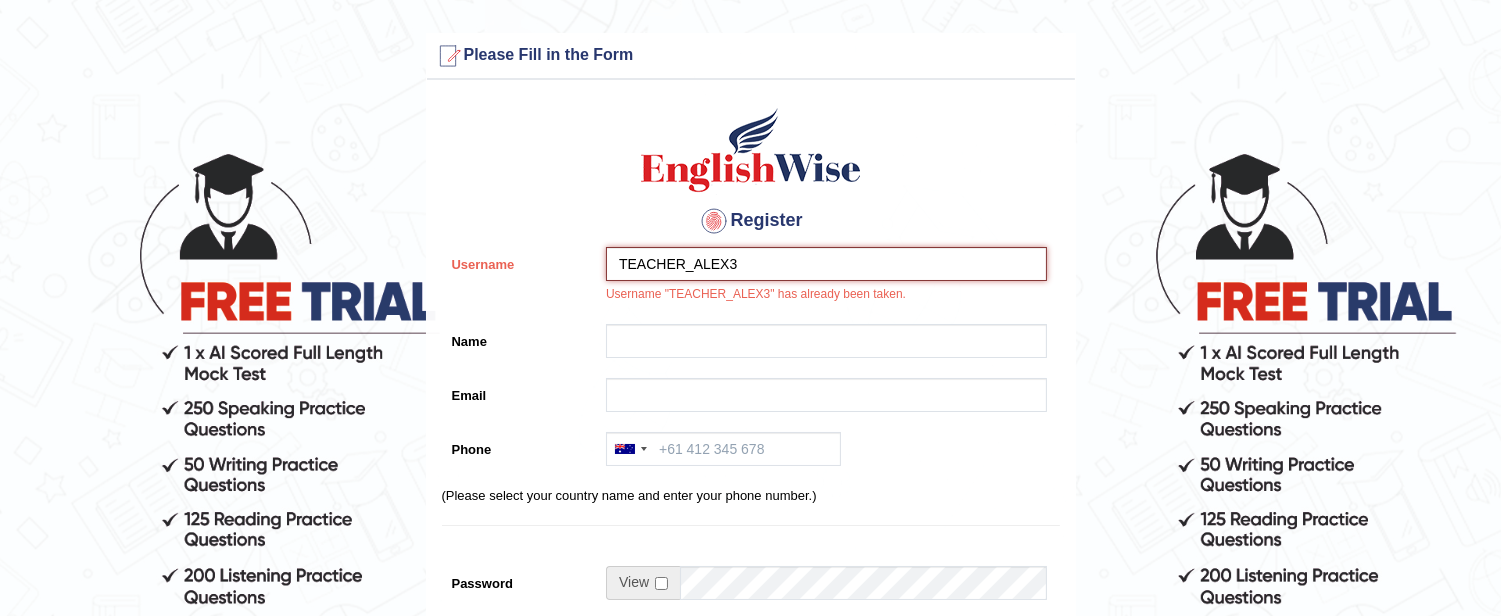 click on "TEACHER_ALEX3" at bounding box center (826, 264) 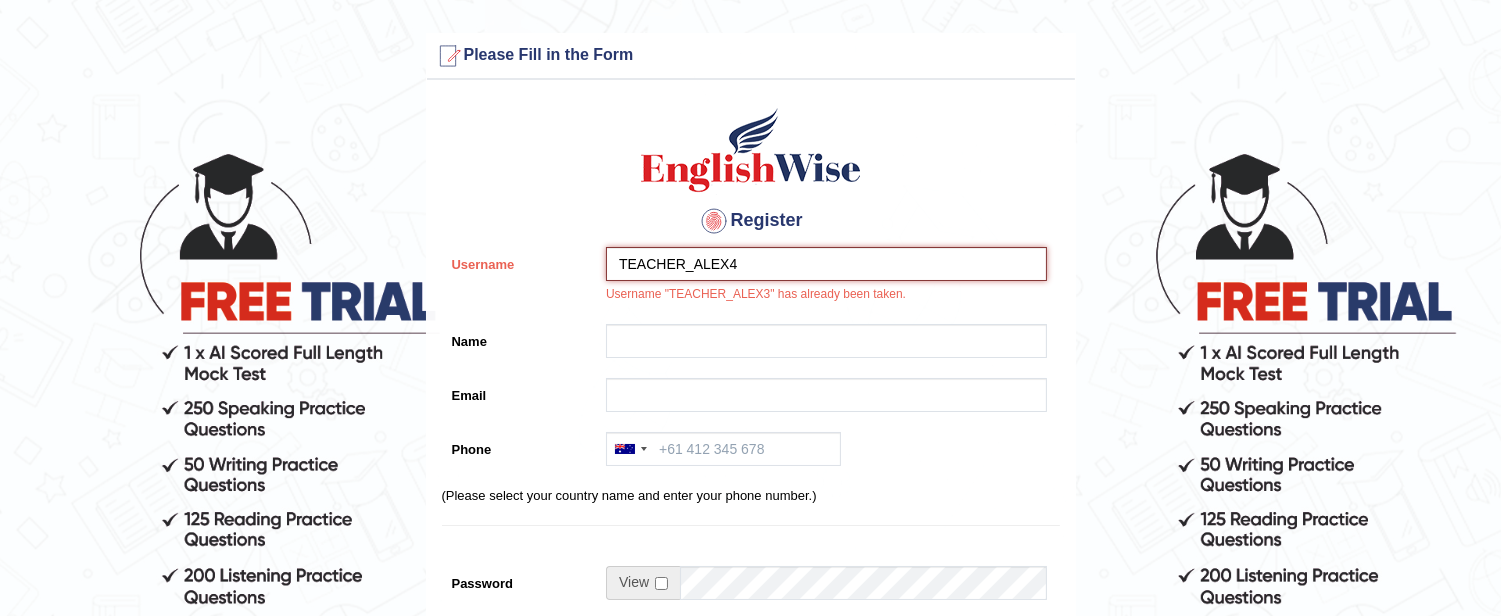 type on "TEACHER_ALEX4" 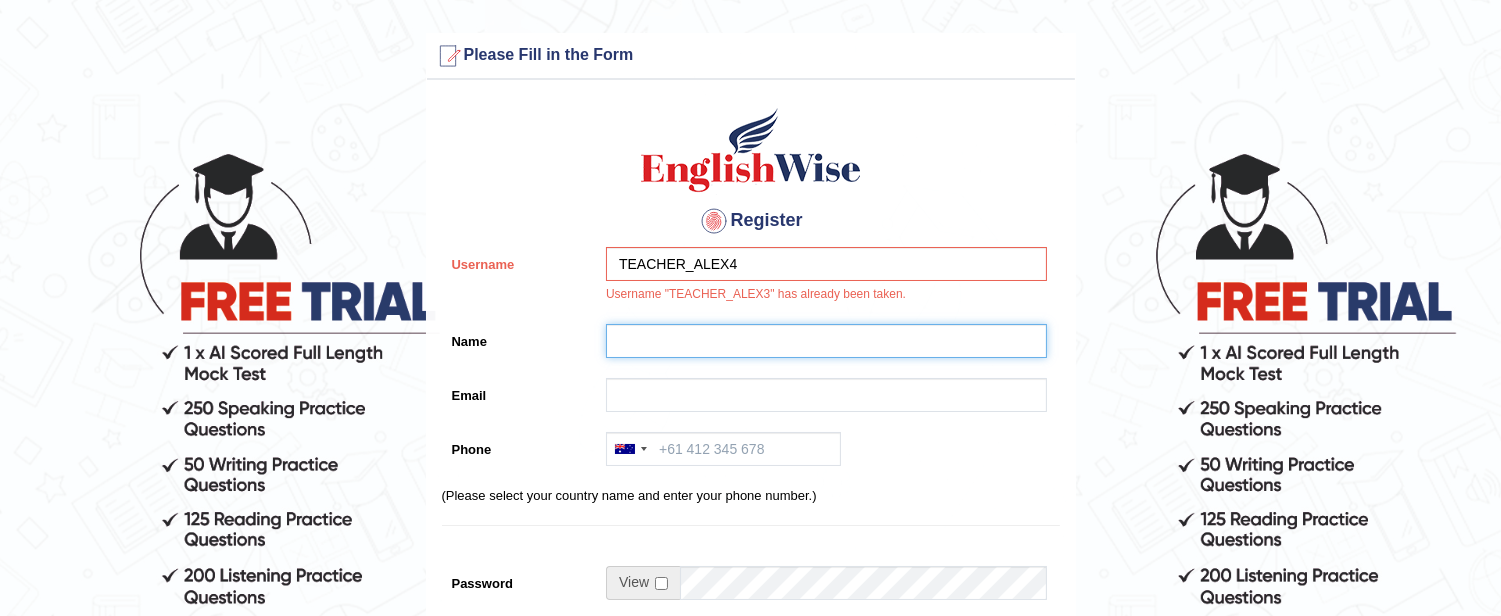 click on "Name" at bounding box center (826, 341) 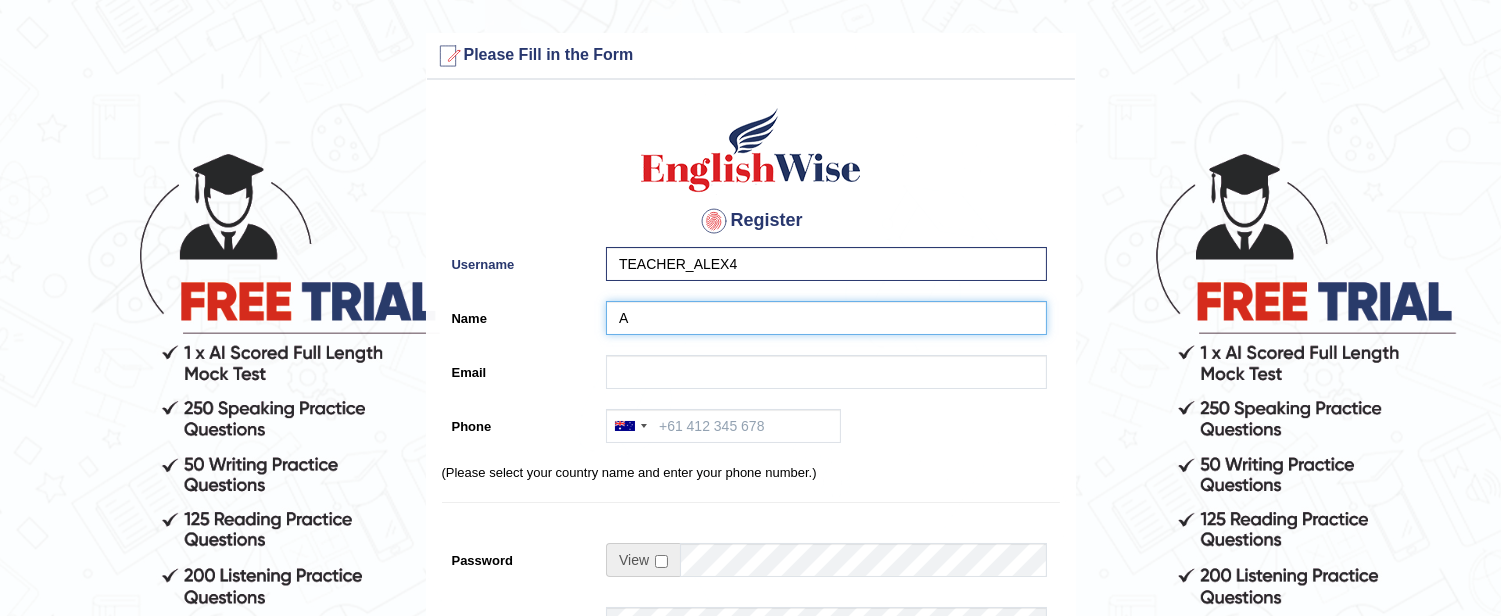 type on "[PERSON_NAME]" 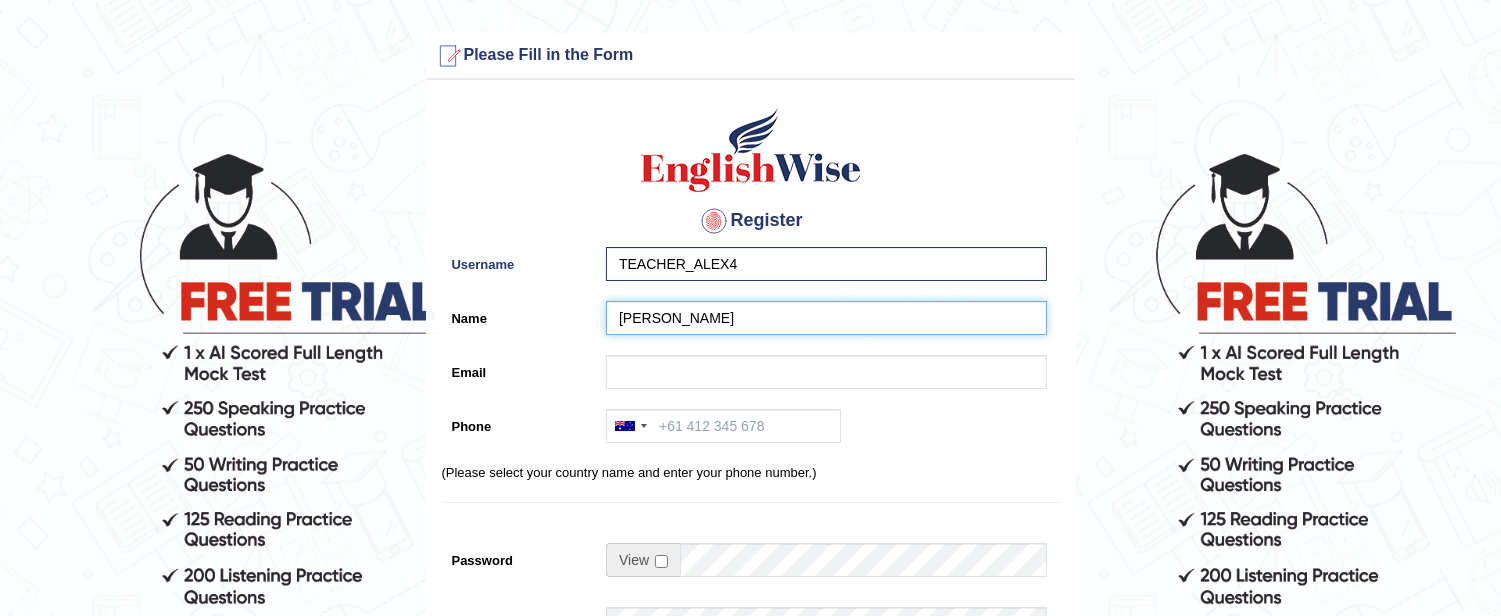 type on "alemataka5@gmail.com" 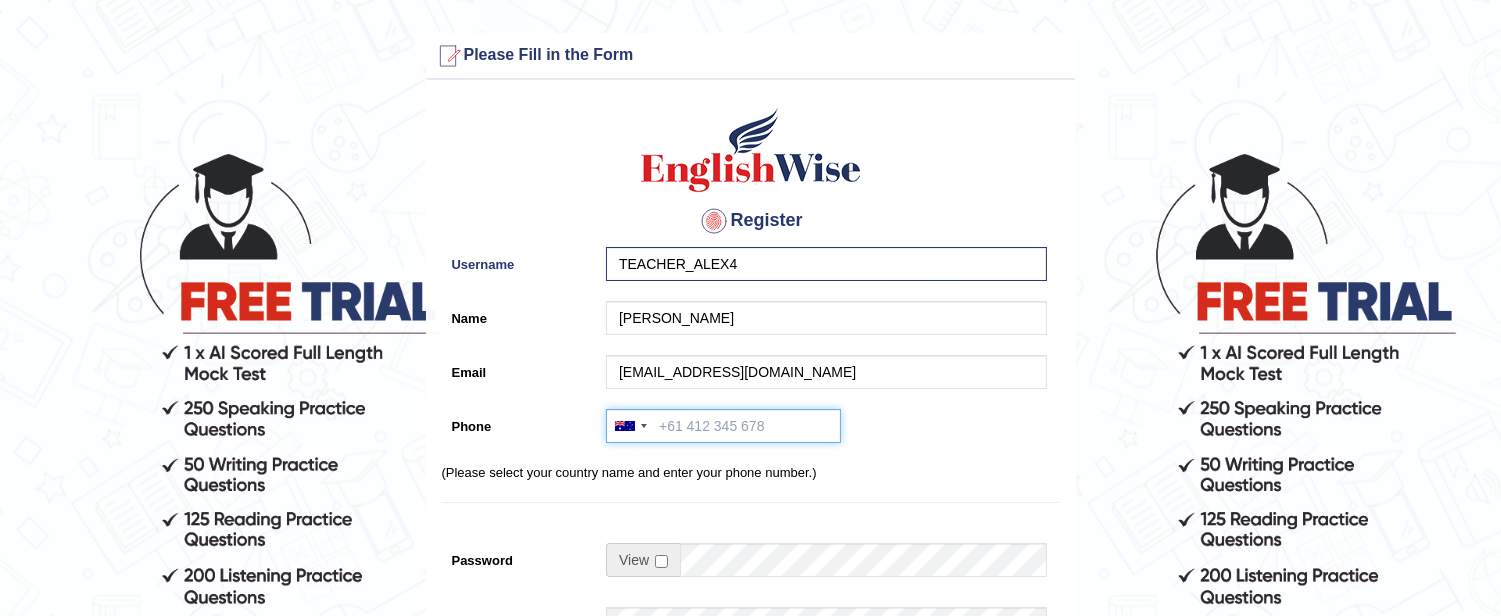 type on "+263773101508" 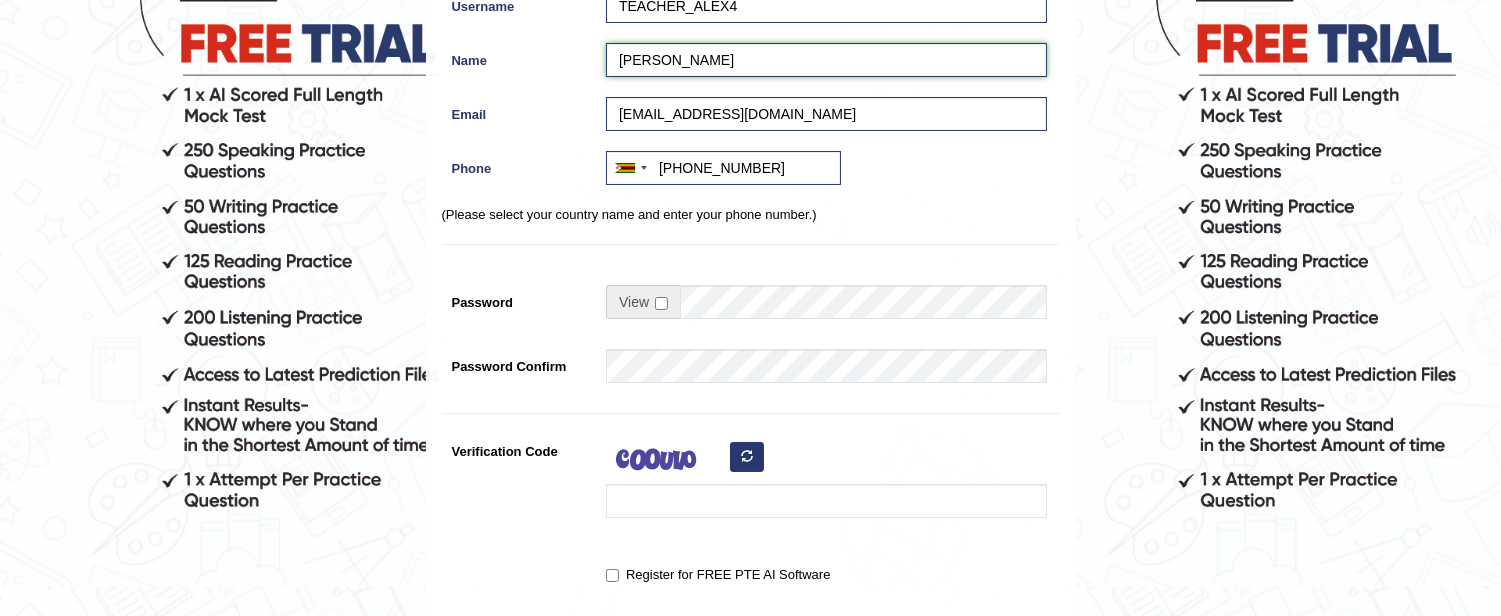 scroll, scrollTop: 266, scrollLeft: 0, axis: vertical 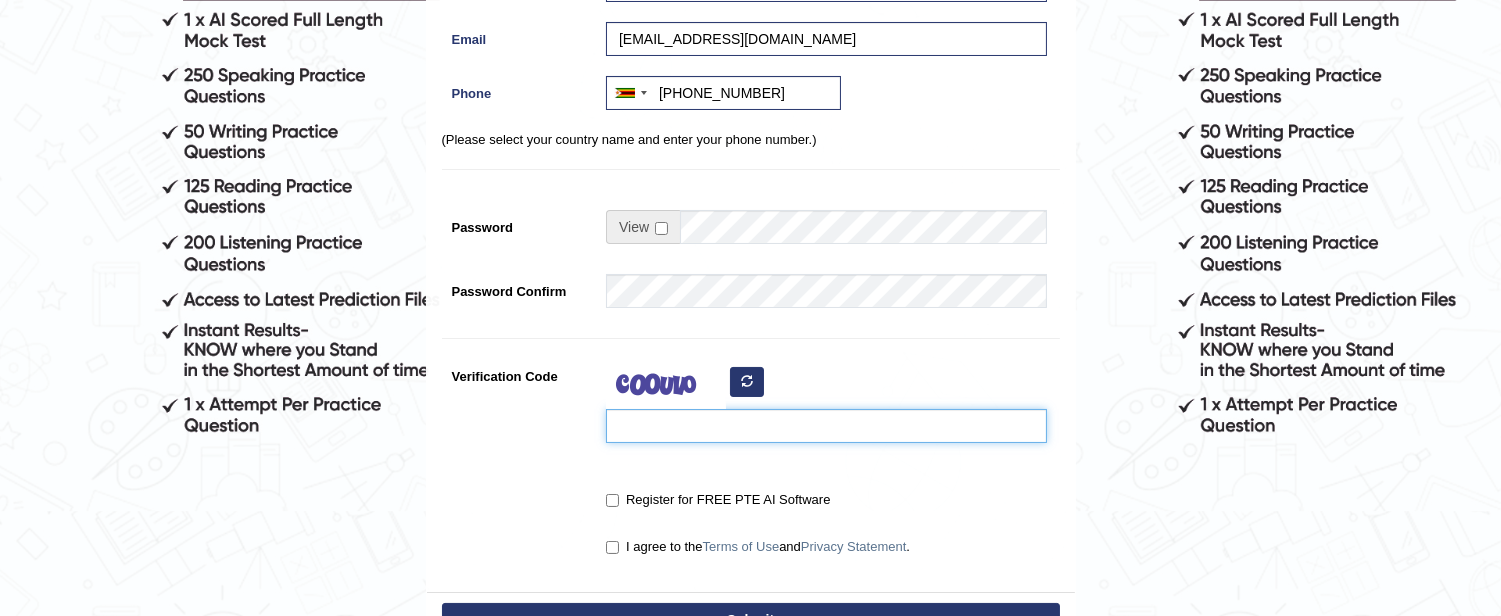 click on "Verification Code" at bounding box center [826, 426] 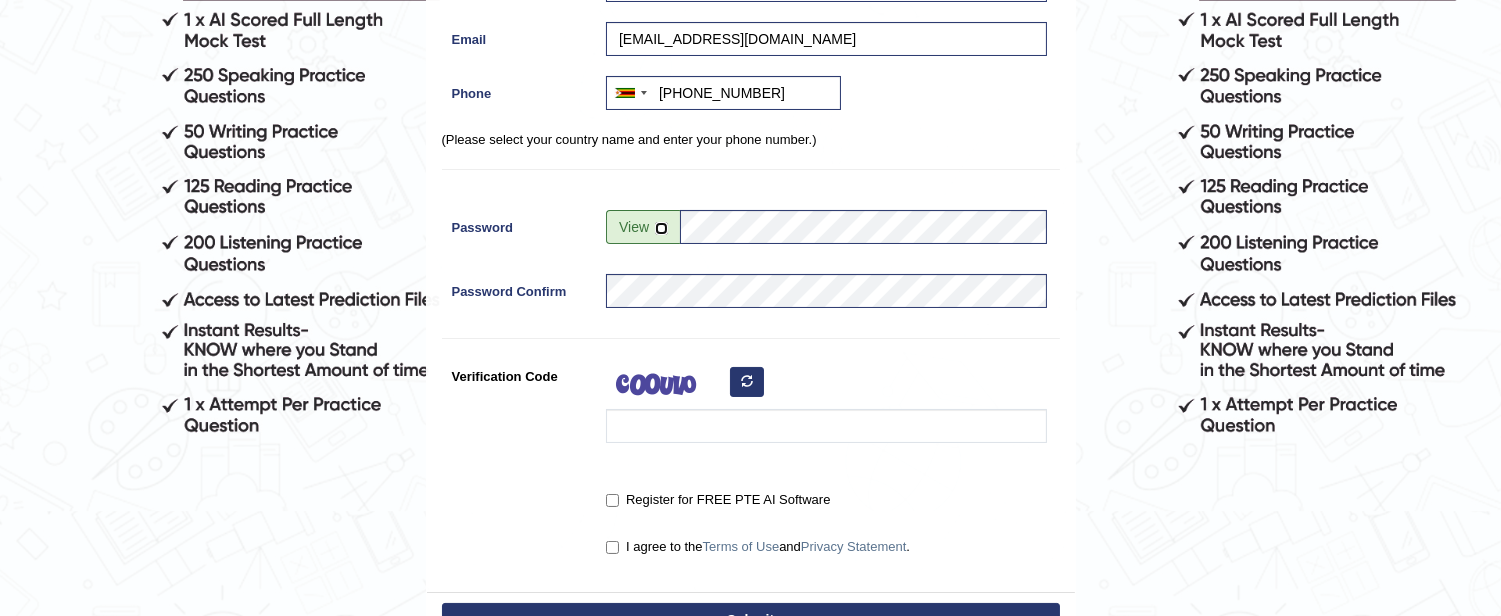 click at bounding box center (661, 228) 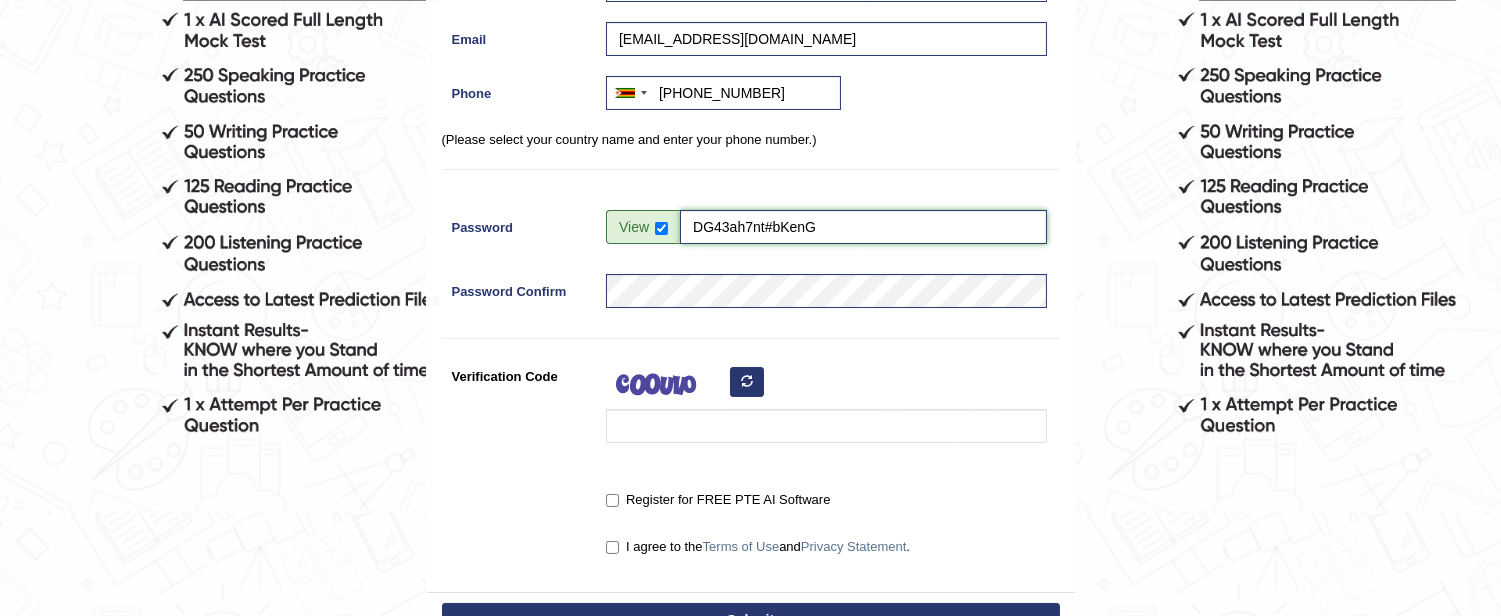 drag, startPoint x: 838, startPoint y: 226, endPoint x: 686, endPoint y: 225, distance: 152.0033 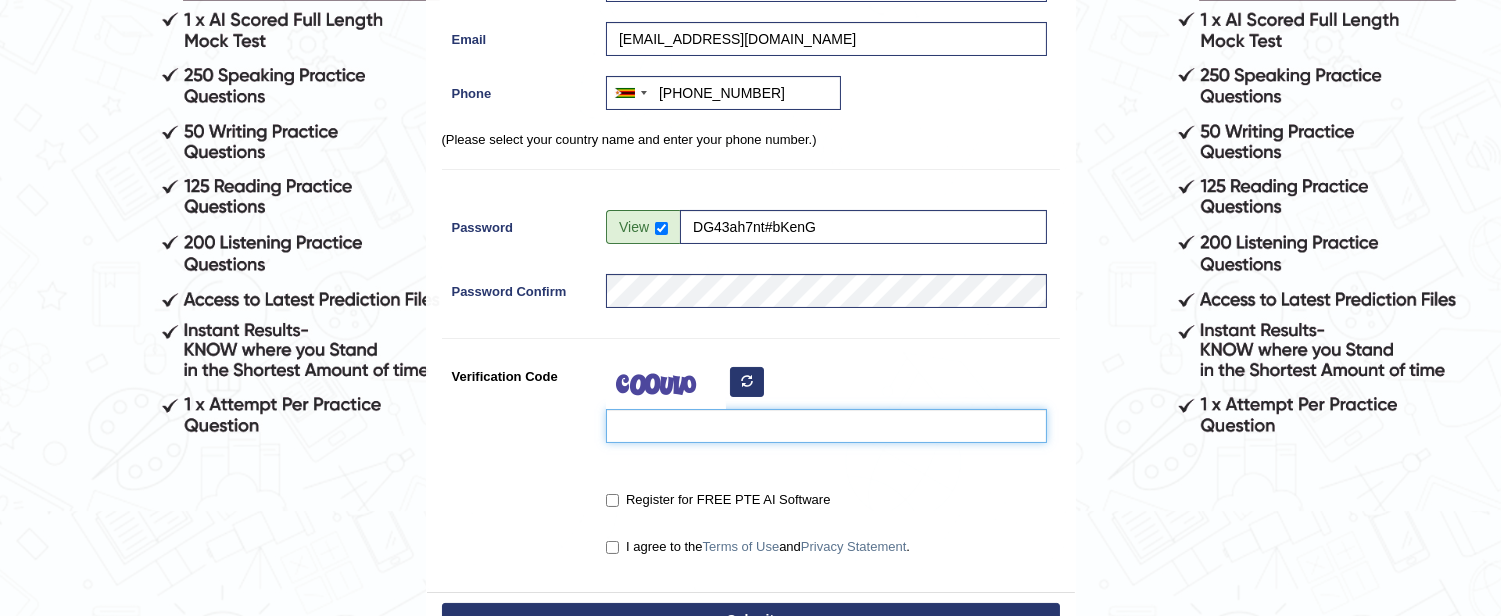 click on "Verification Code" at bounding box center (826, 426) 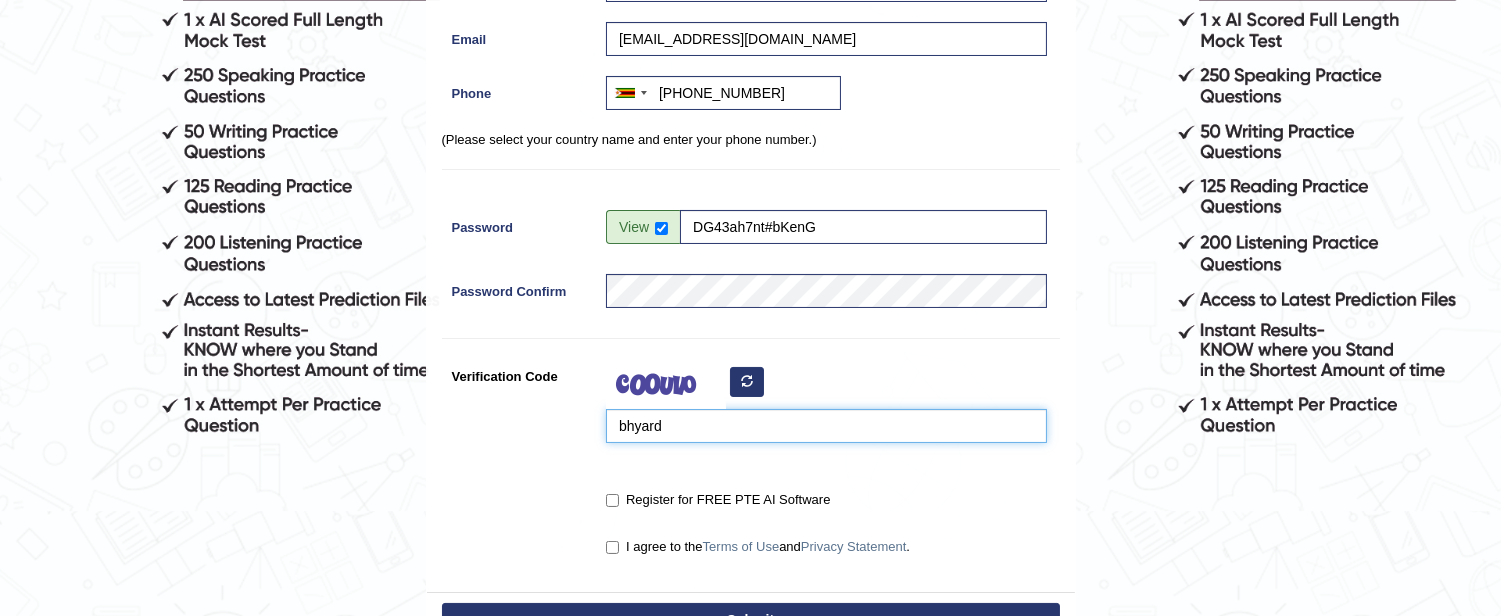 type on "bhyard" 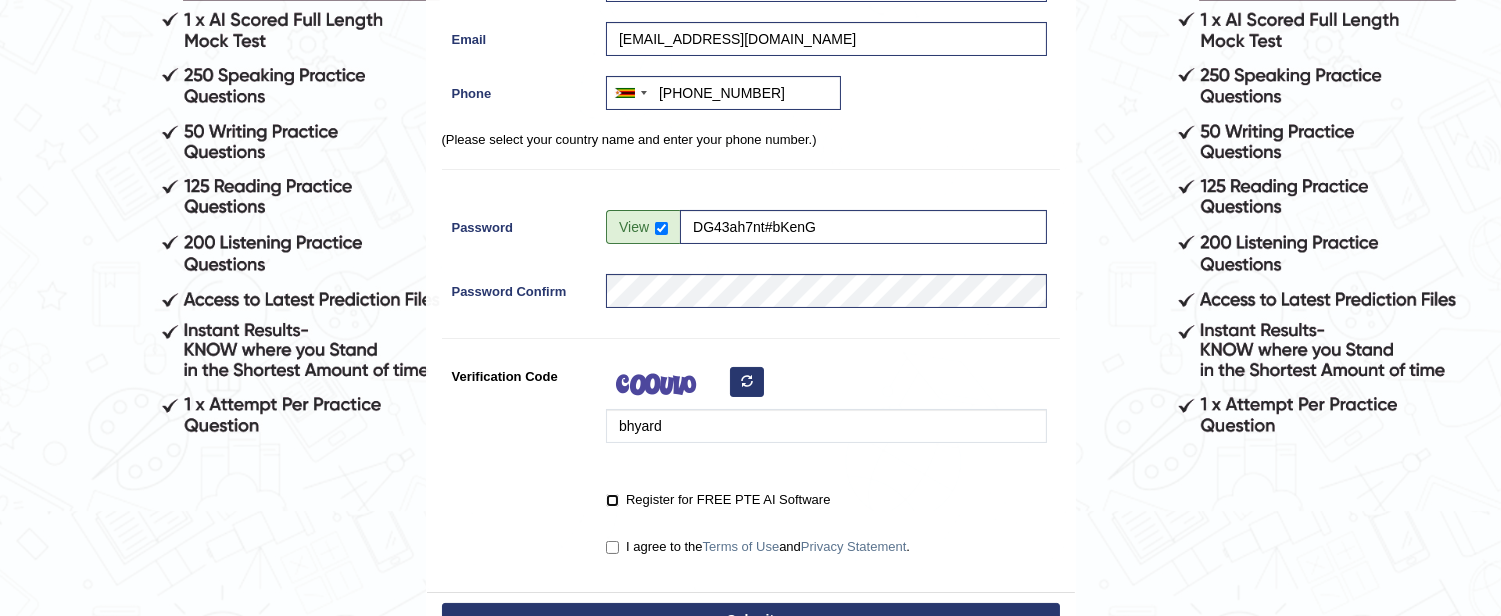 click on "Register for FREE PTE AI Software" at bounding box center (612, 500) 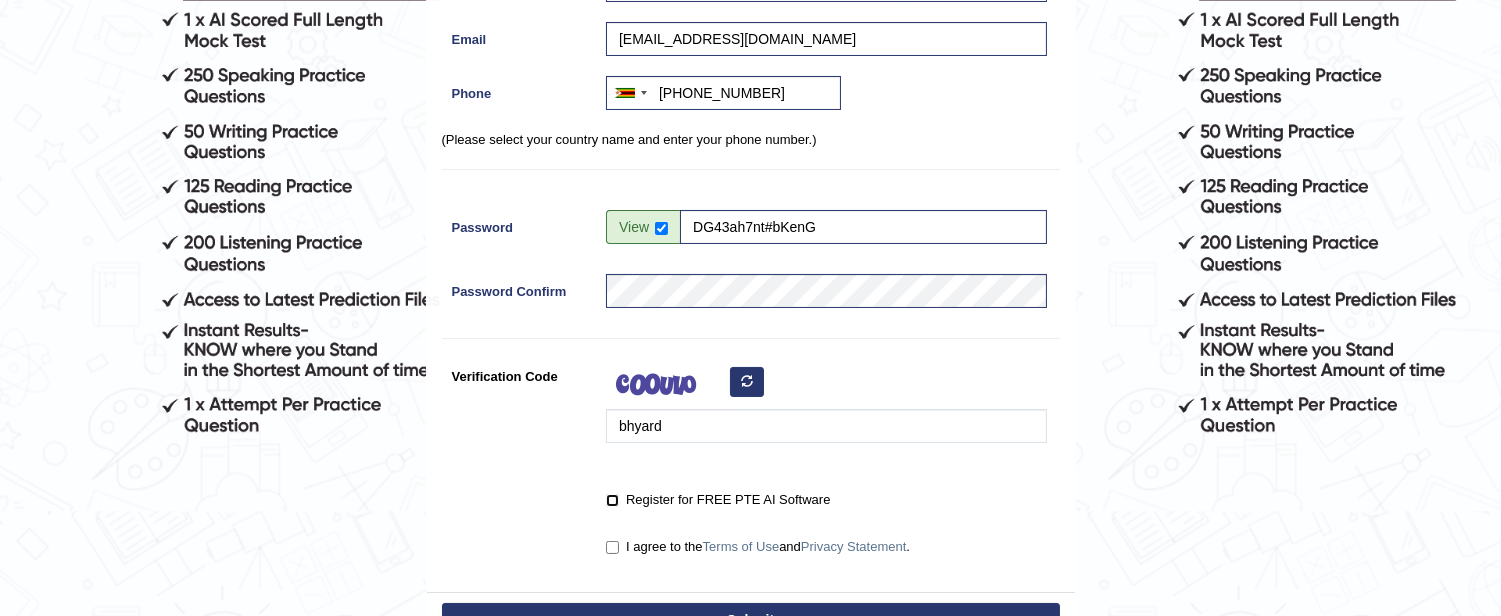 checkbox on "true" 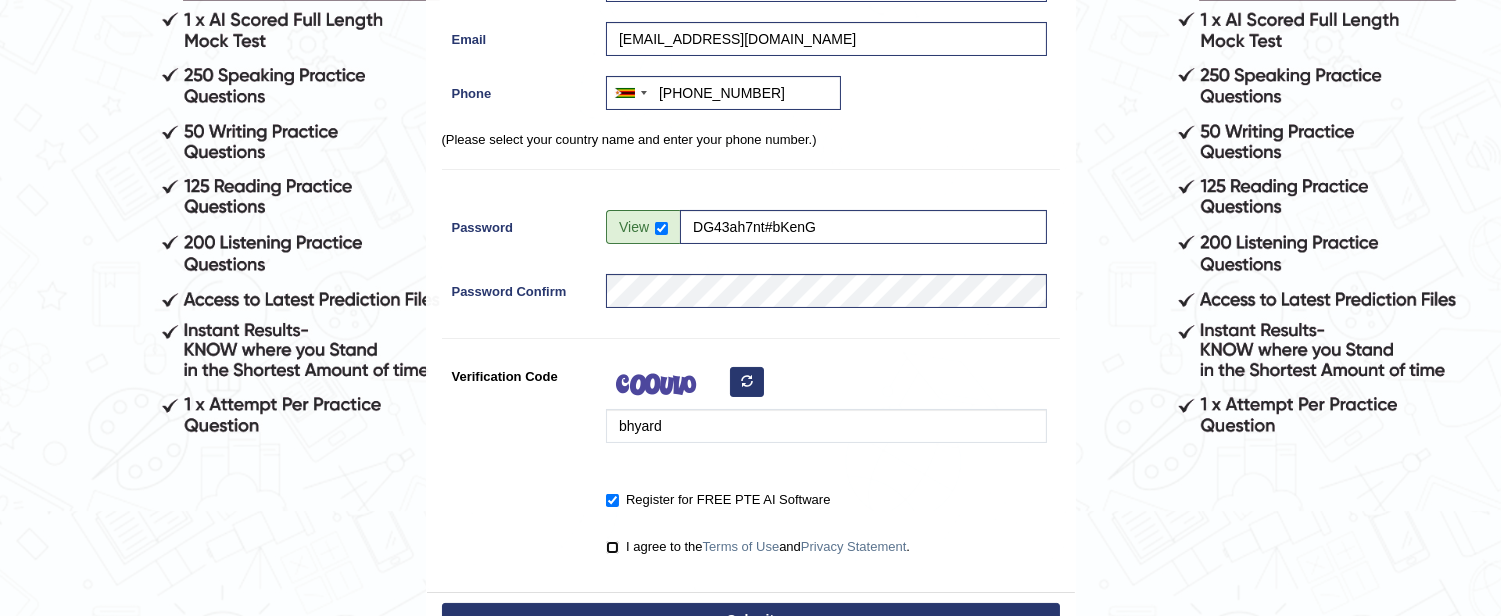 click on "I agree to the  Terms of Use  and  Privacy Statement ." at bounding box center (612, 547) 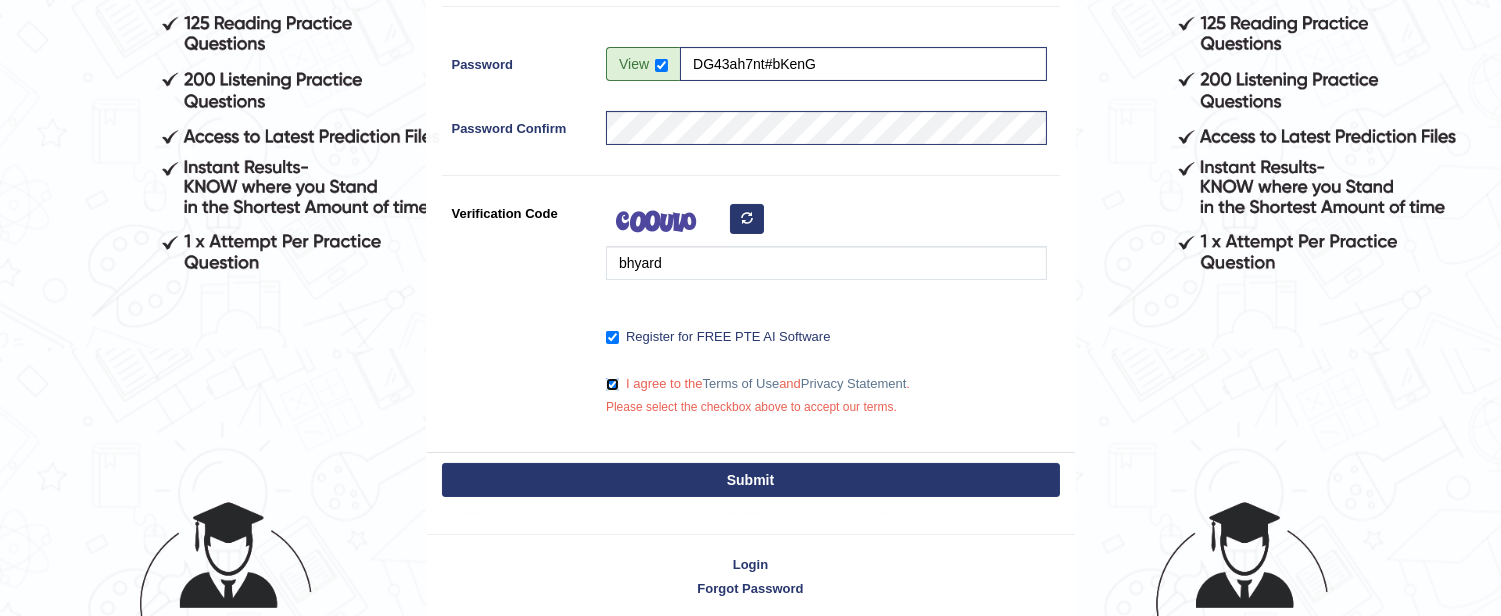 scroll, scrollTop: 578, scrollLeft: 0, axis: vertical 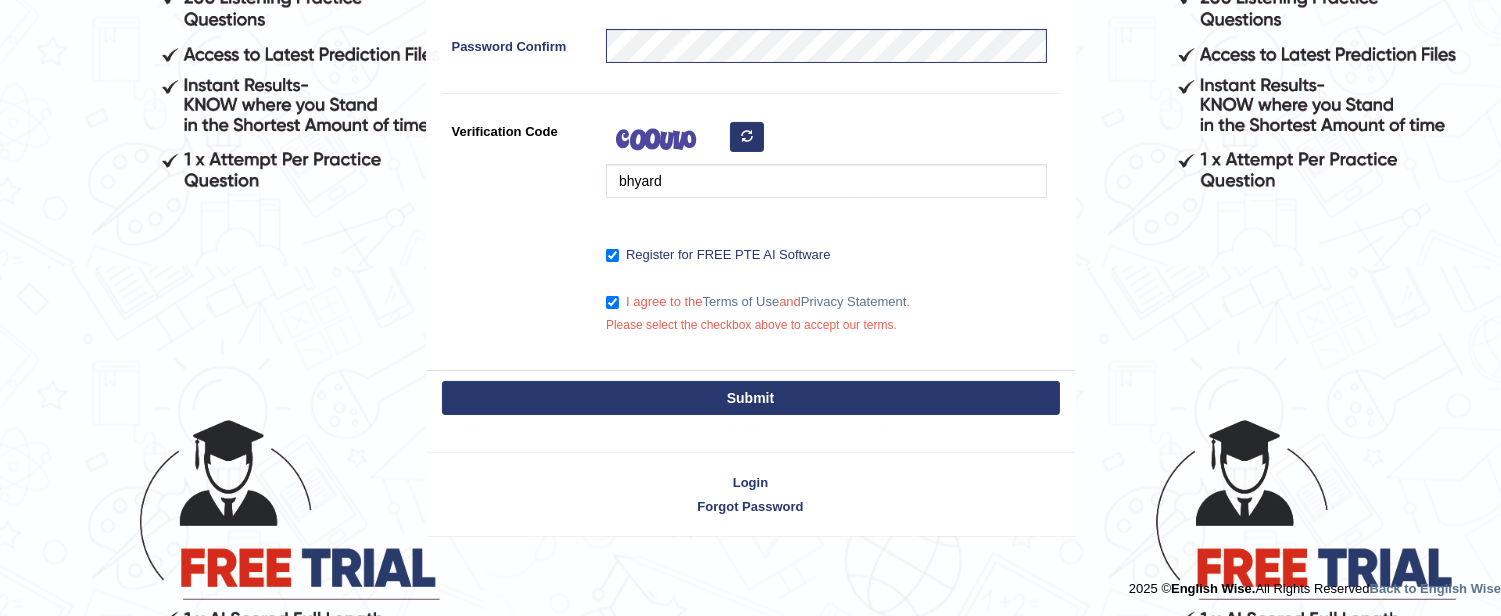 click on "Submit" at bounding box center (751, 398) 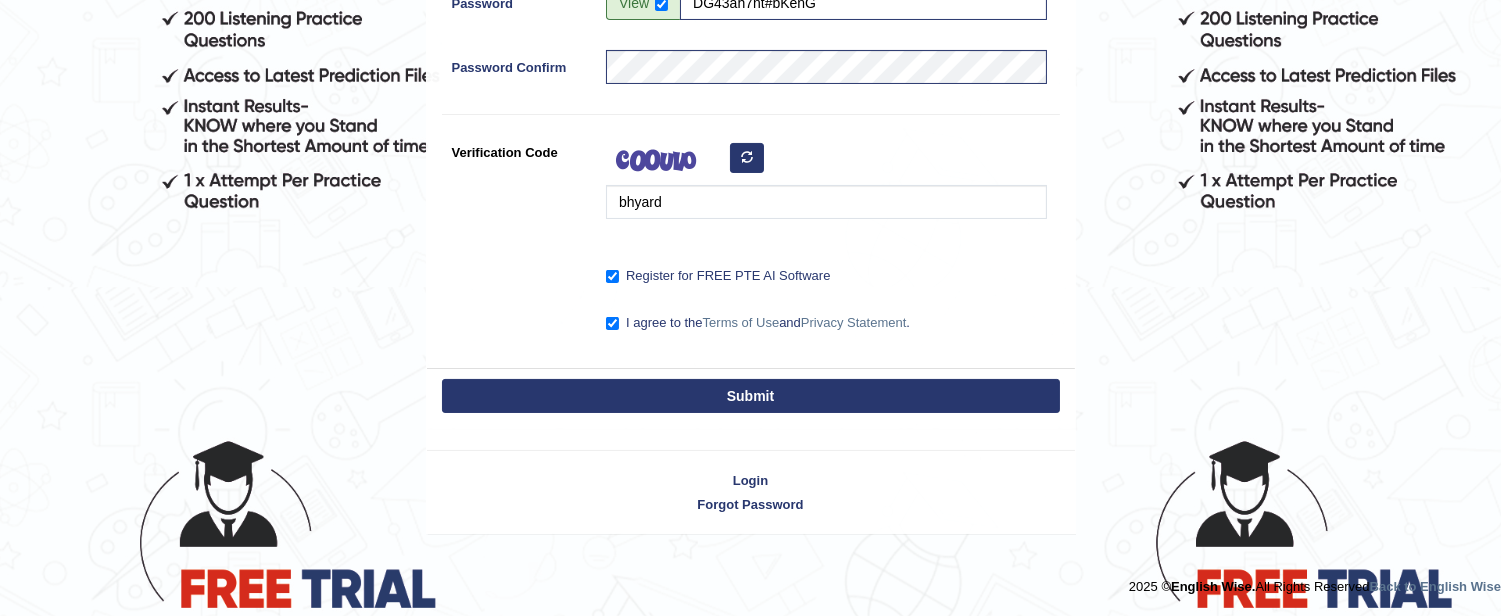 scroll, scrollTop: 555, scrollLeft: 0, axis: vertical 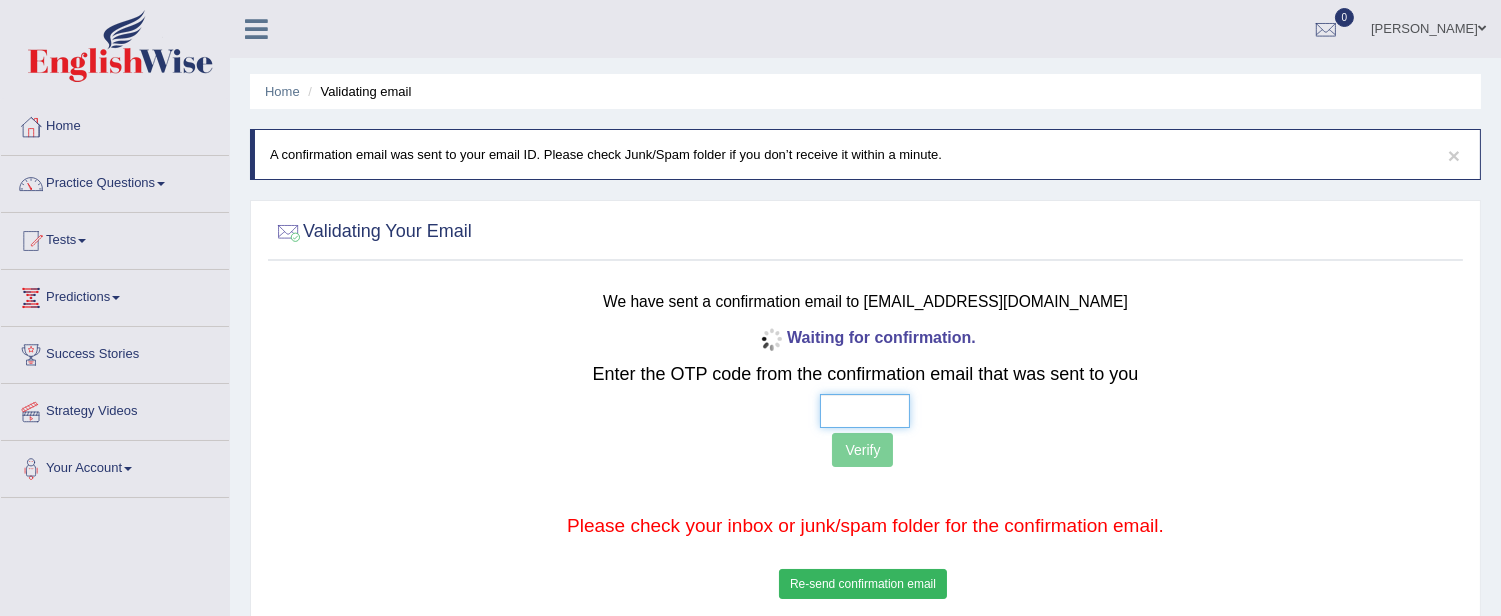 click at bounding box center (865, 411) 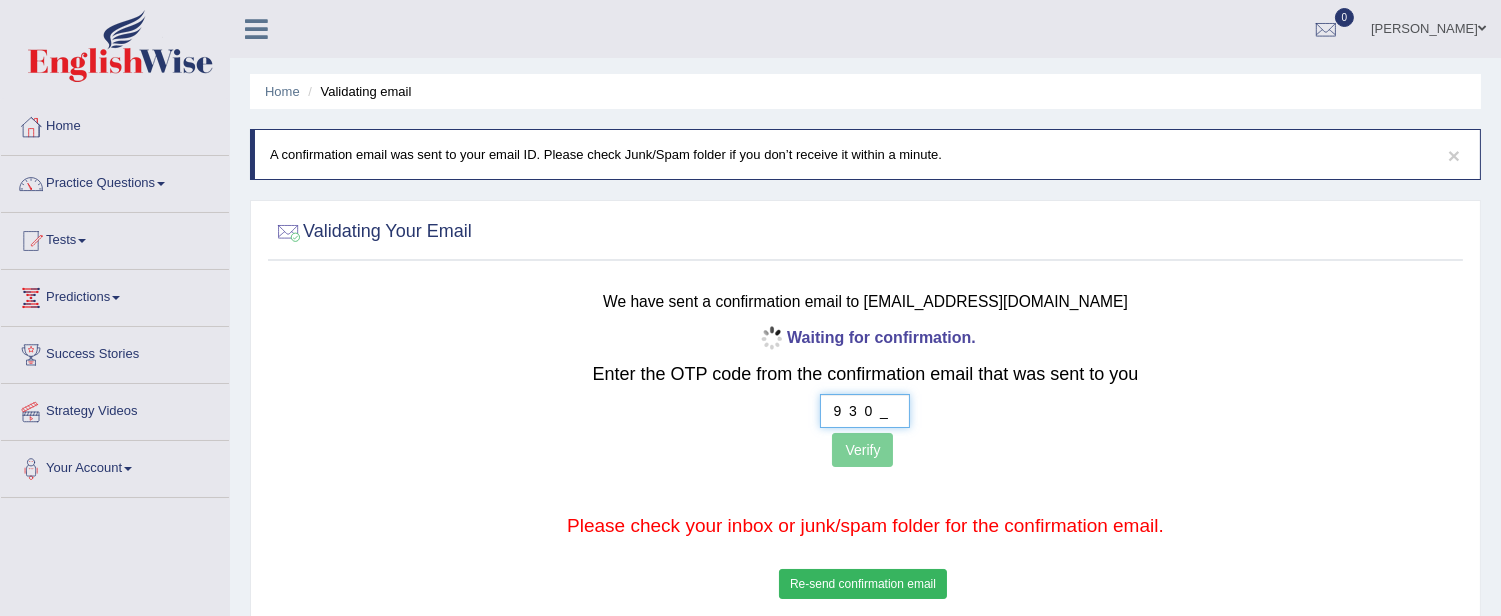 type on "9  3  0  2" 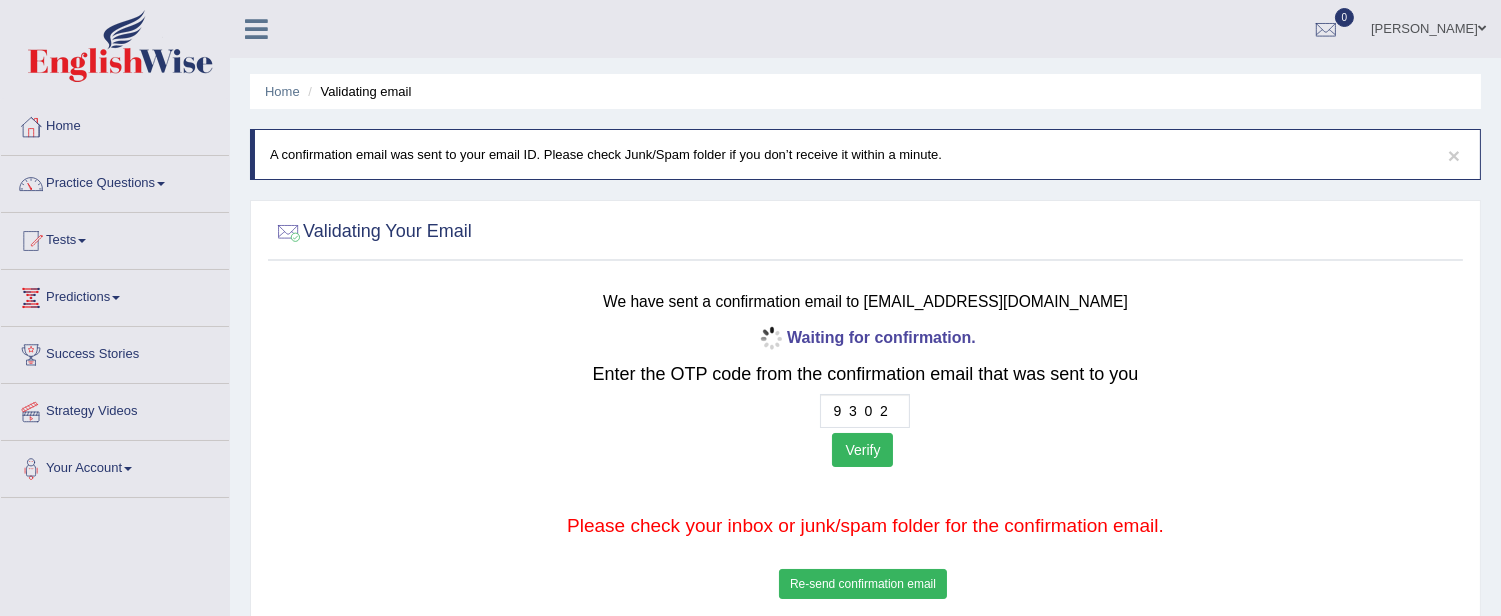 click on "Verify" at bounding box center (862, 450) 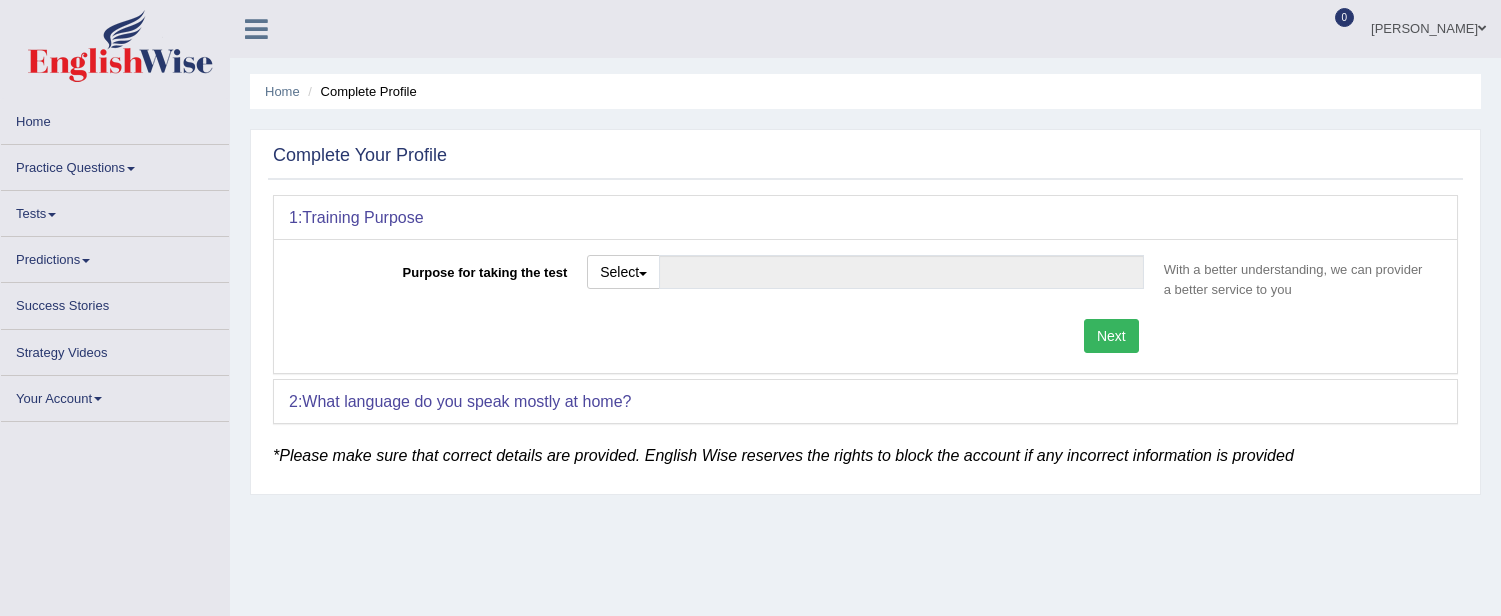scroll, scrollTop: 0, scrollLeft: 0, axis: both 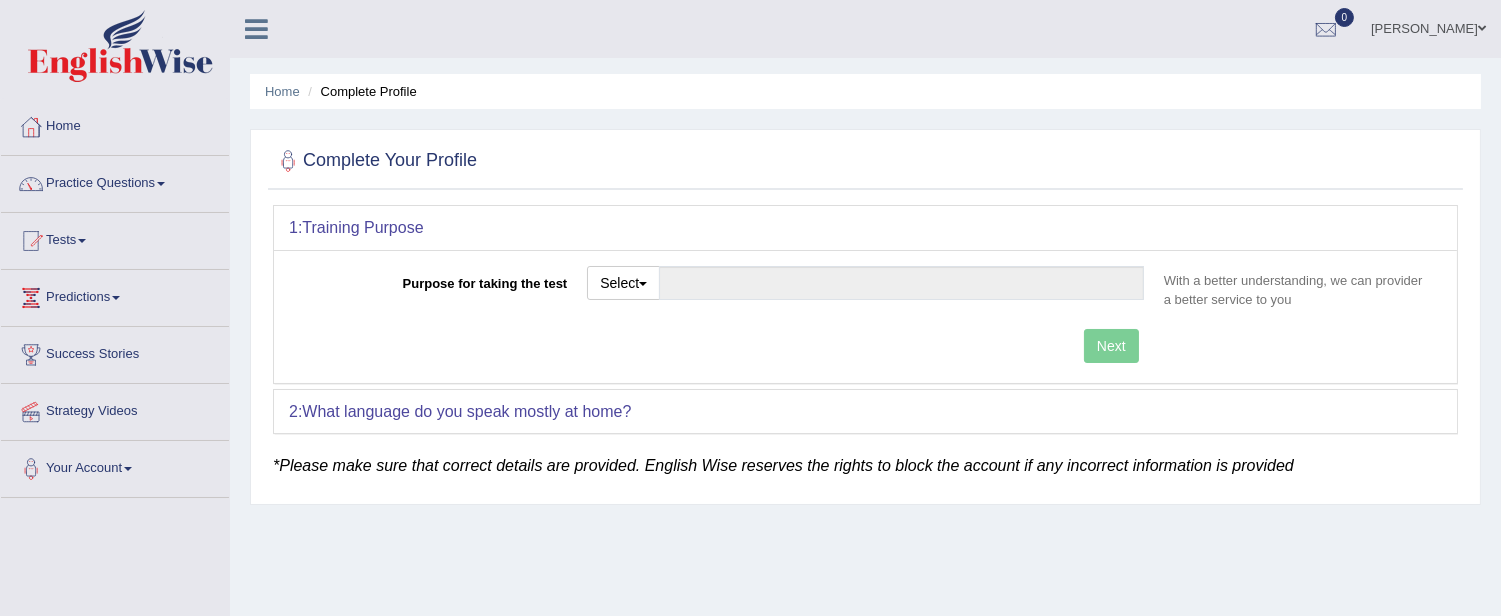 click on "Purpose for taking the test
Select
Student Visa
Permanent Residency
Nursing
Other
With a better understanding, we can provider a better service to you
Target Score
Please select the correct value
50 (6 bands)
58 (6.5 bands)
65 (7 bands)
79 (8 bands)
Next" at bounding box center [865, 316] 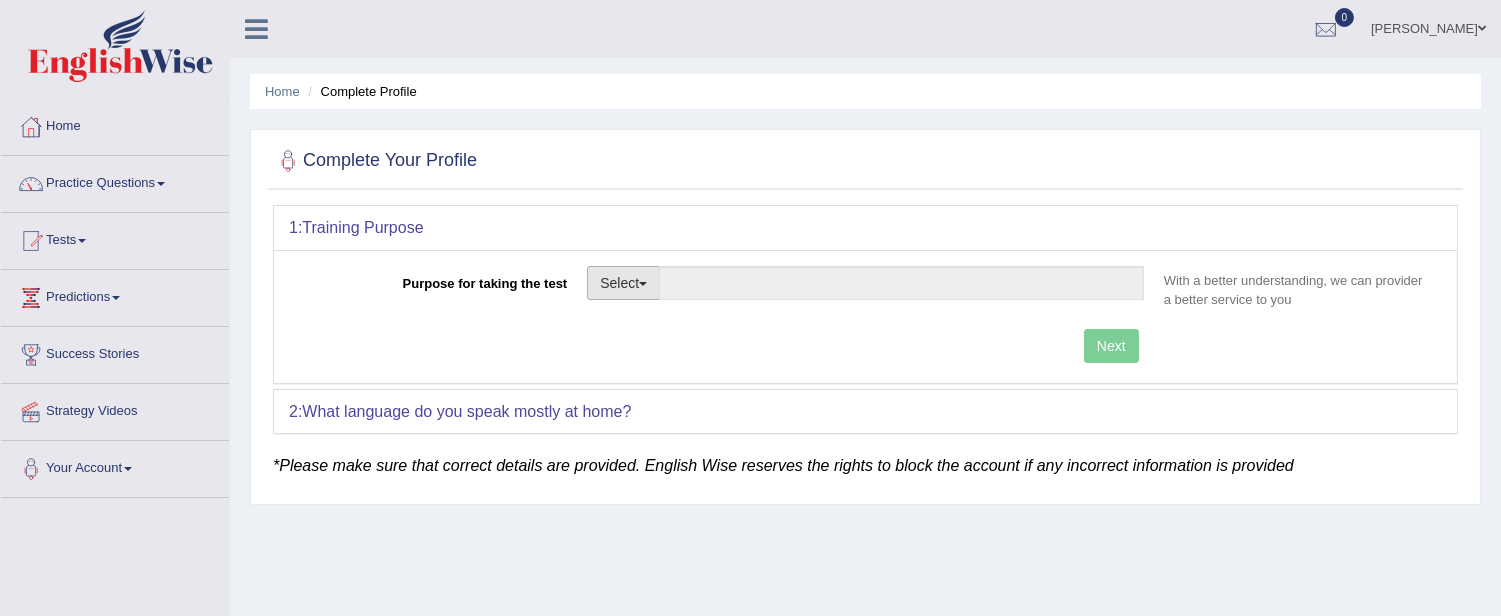 click on "Select" at bounding box center (623, 283) 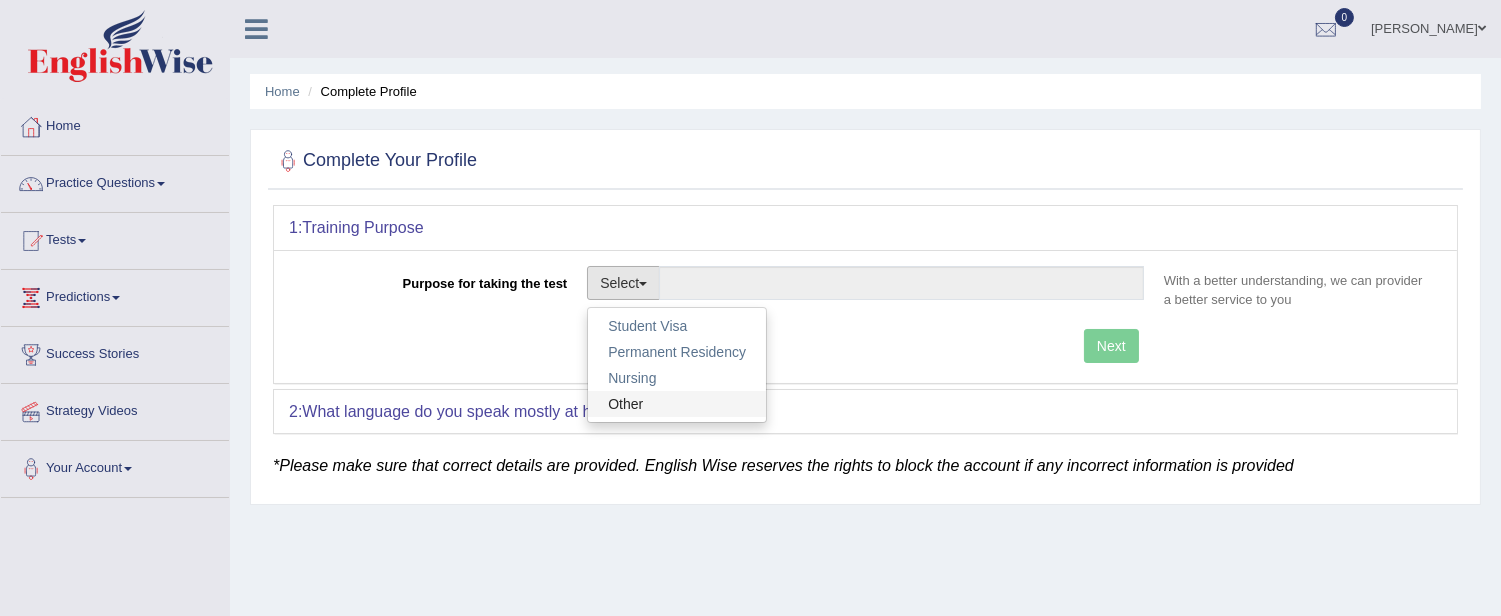 click on "Other" at bounding box center [677, 404] 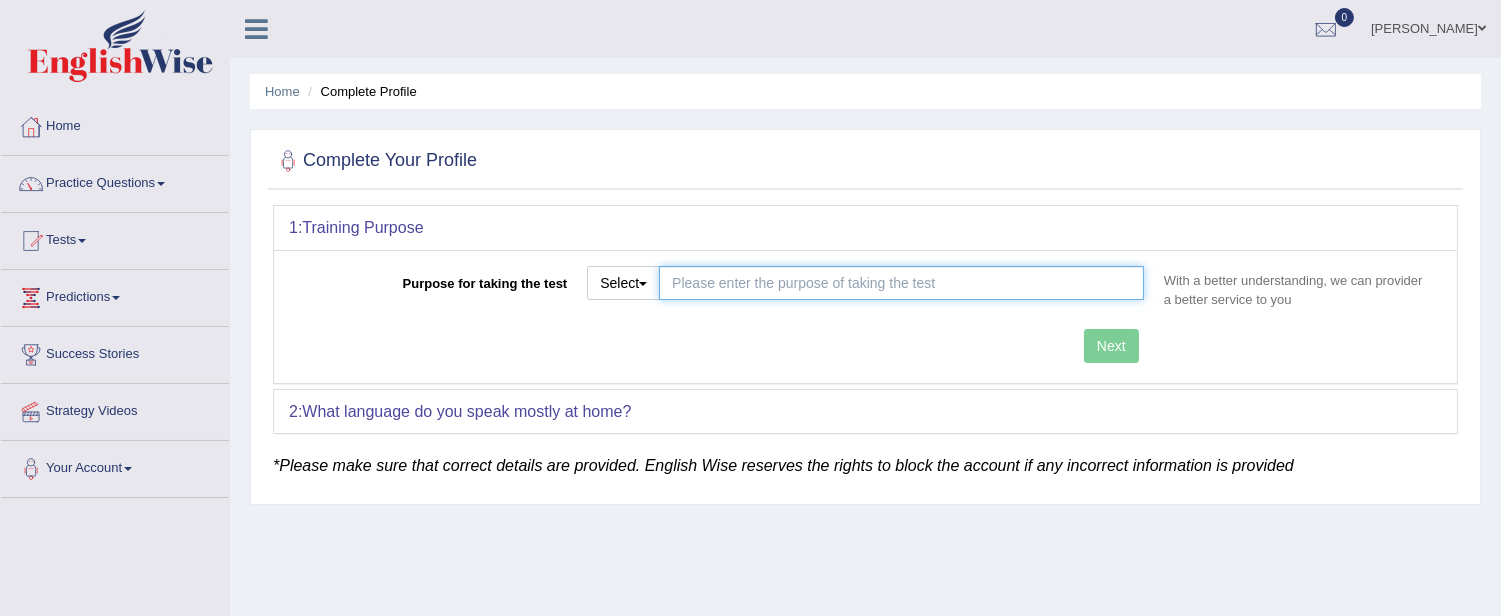 click on "Purpose for taking the test" at bounding box center [901, 283] 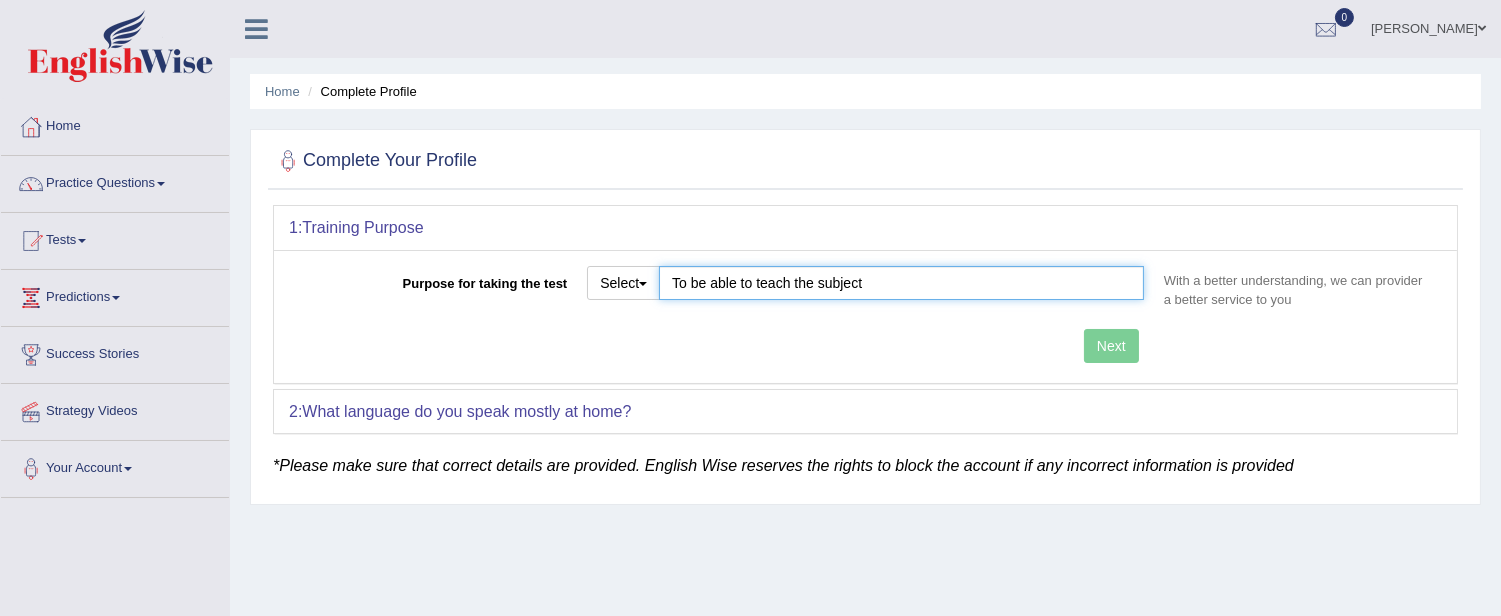 type on "To be able to teach the subject" 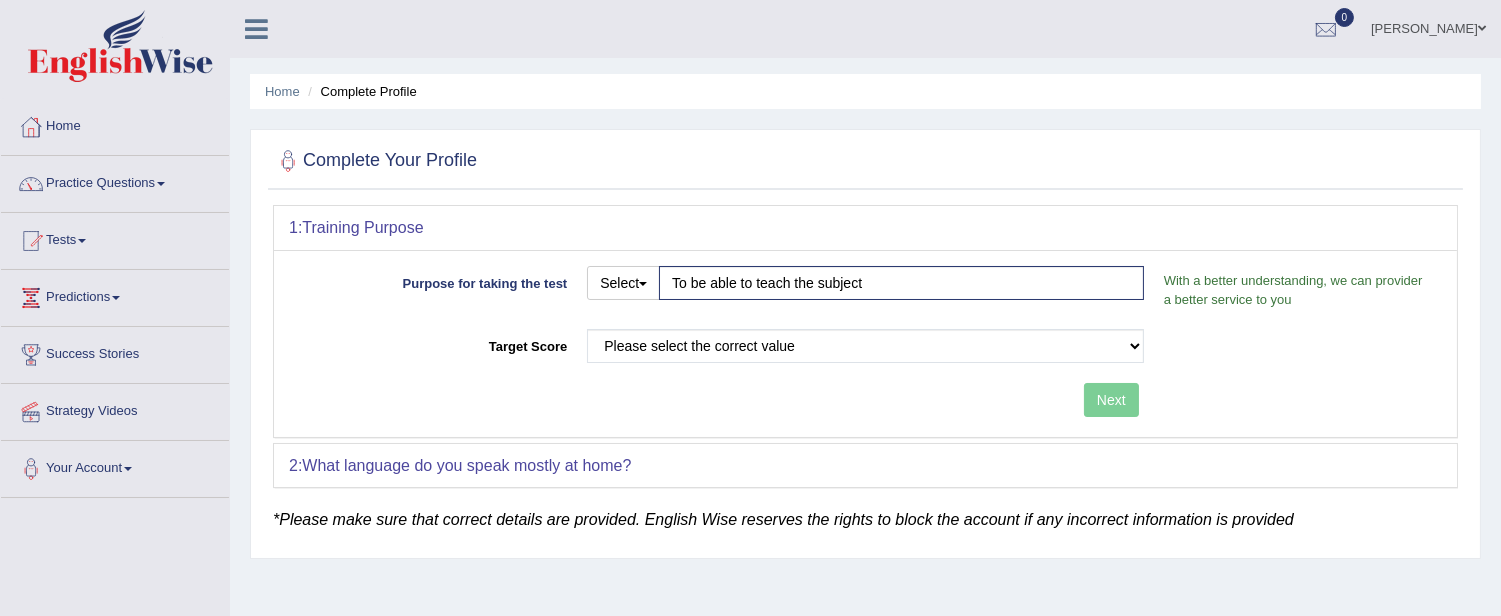 click on "Next" at bounding box center [721, 402] 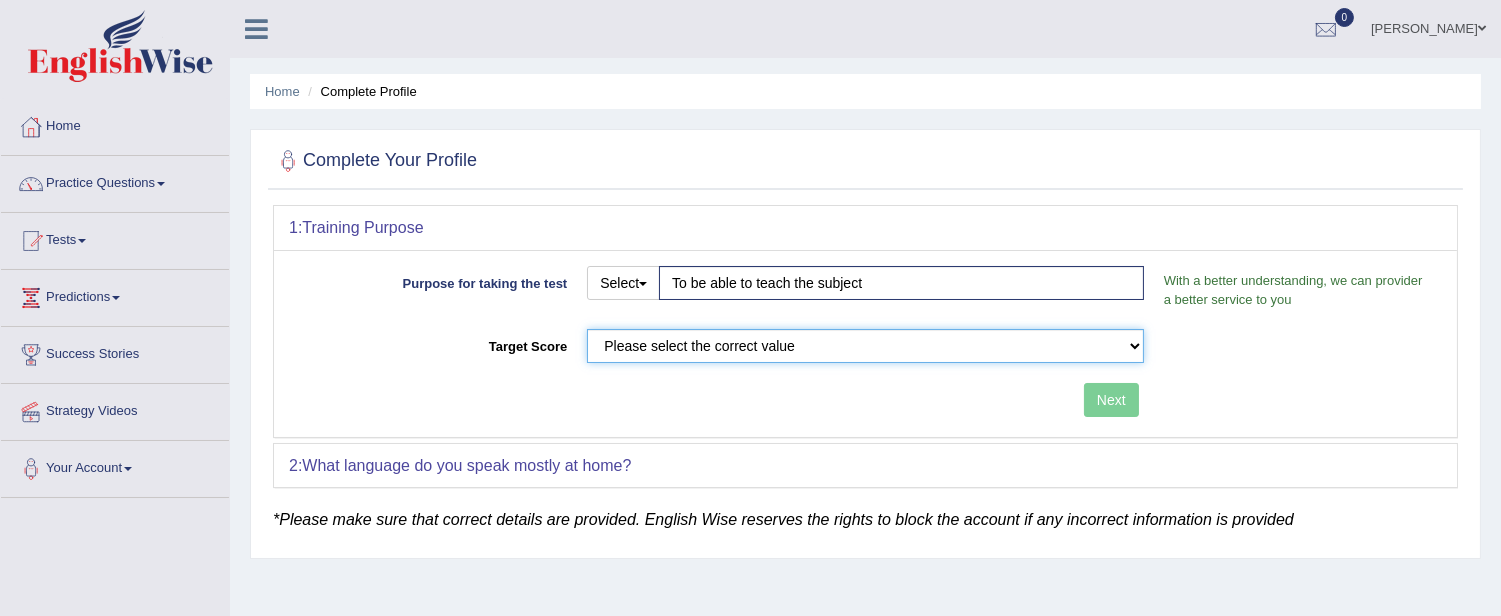 click on "Please select the correct value
50 (6 bands)
58 (6.5 bands)
65 (7 bands)
79 (8 bands)" at bounding box center [865, 346] 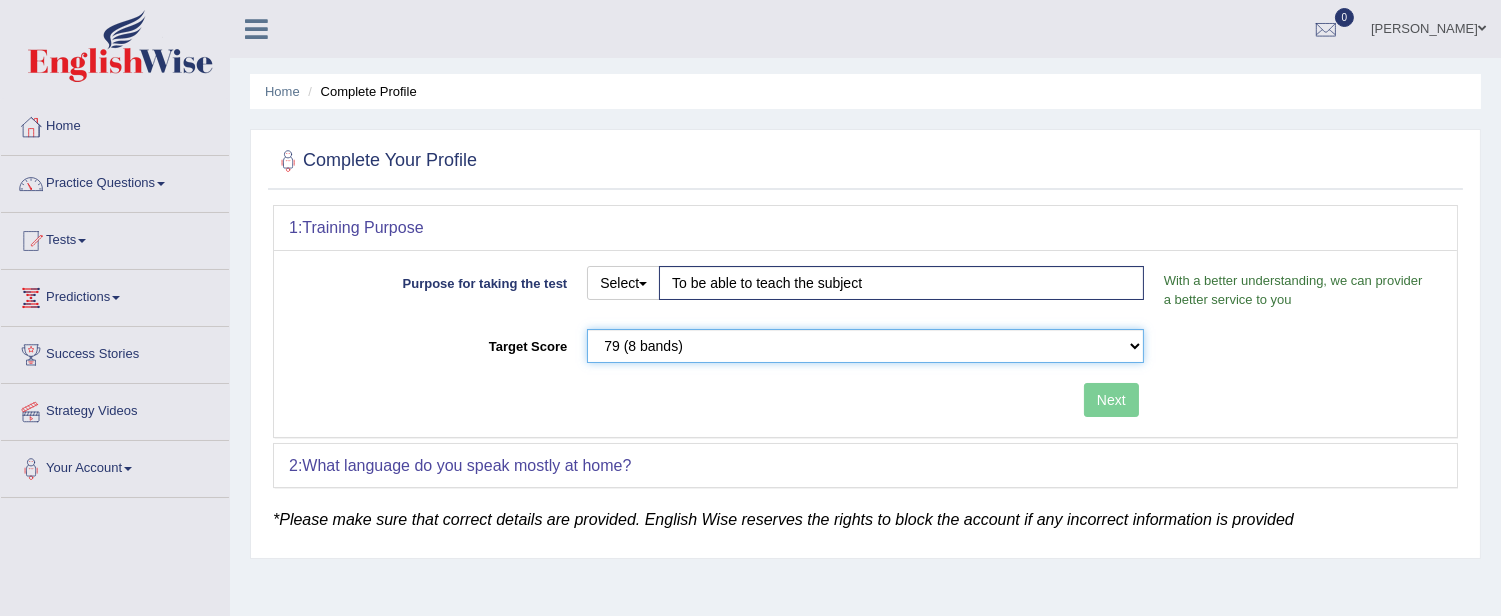 click on "Please select the correct value
50 (6 bands)
58 (6.5 bands)
65 (7 bands)
79 (8 bands)" at bounding box center [865, 346] 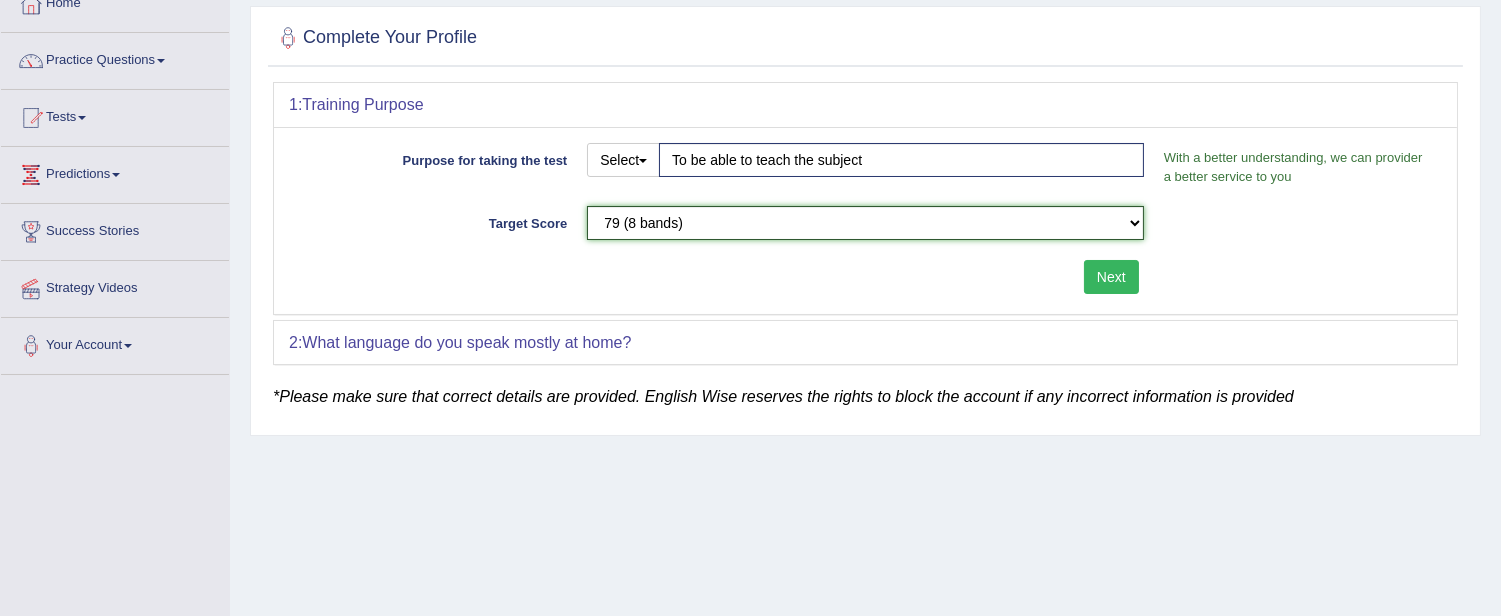 scroll, scrollTop: 133, scrollLeft: 0, axis: vertical 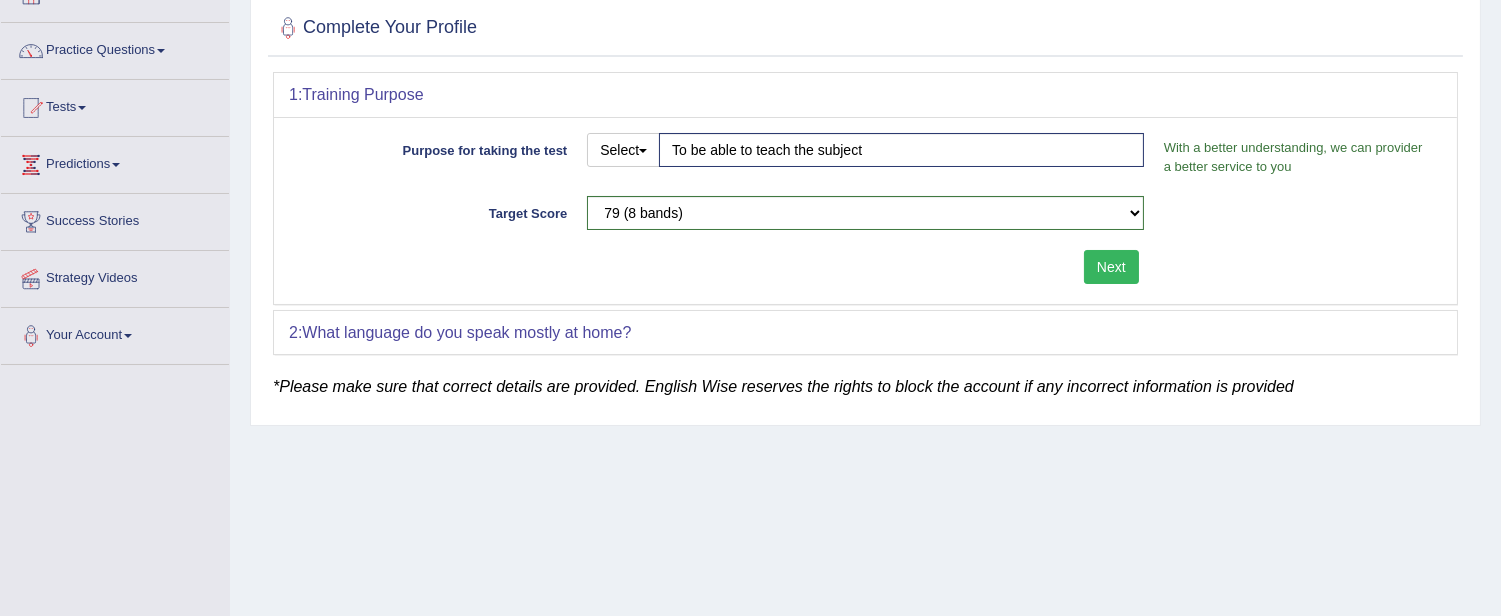 click on "2:  What language do you speak mostly at home?" at bounding box center [865, 333] 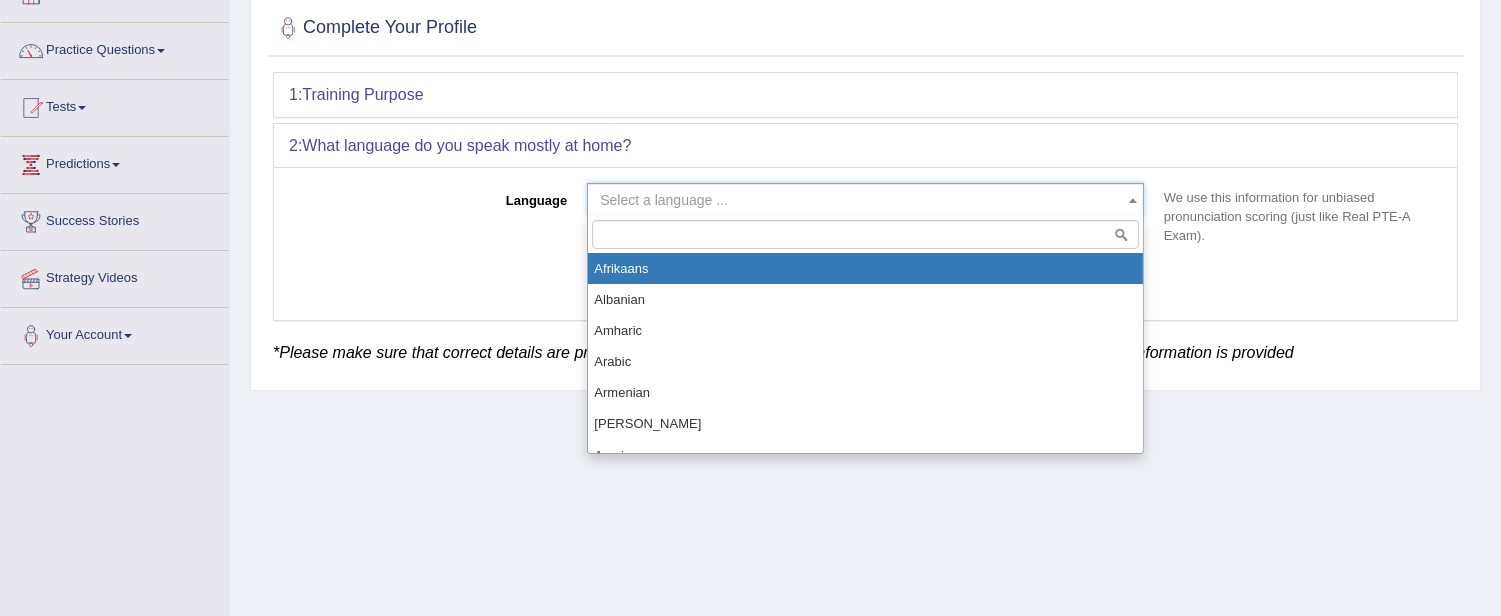 click on "Select a language ..." at bounding box center [859, 200] 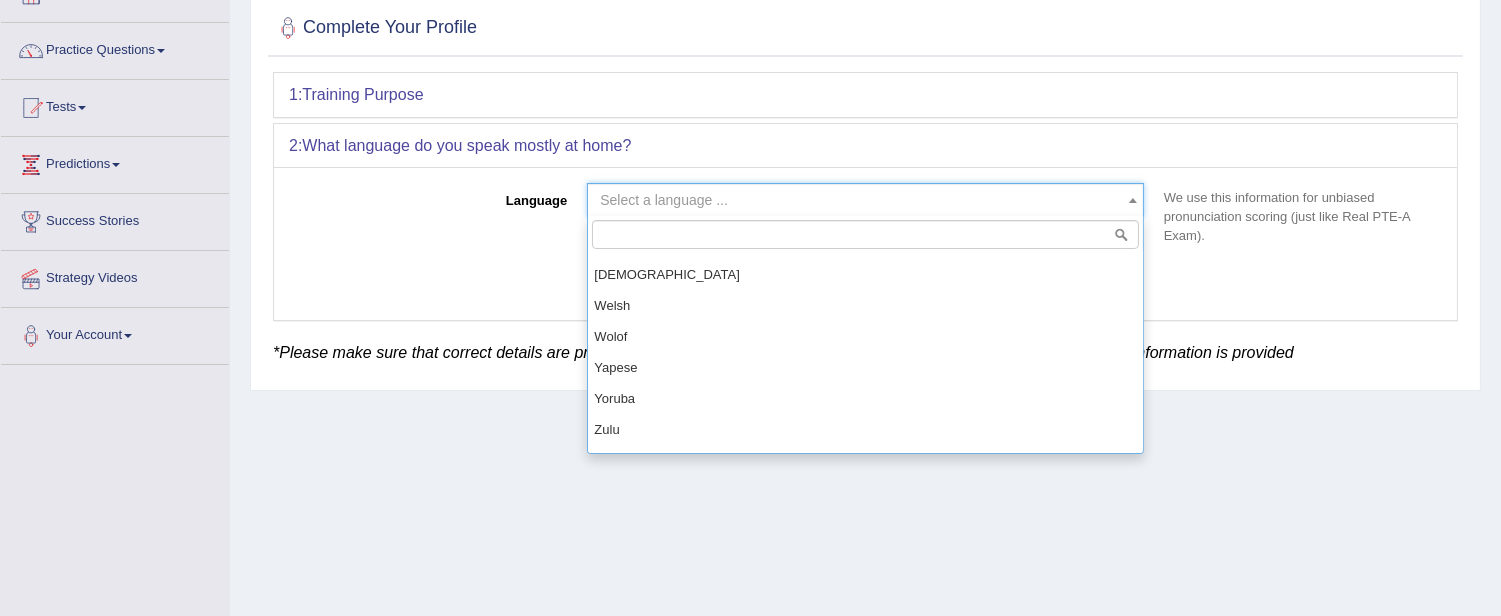 scroll, scrollTop: 1696, scrollLeft: 0, axis: vertical 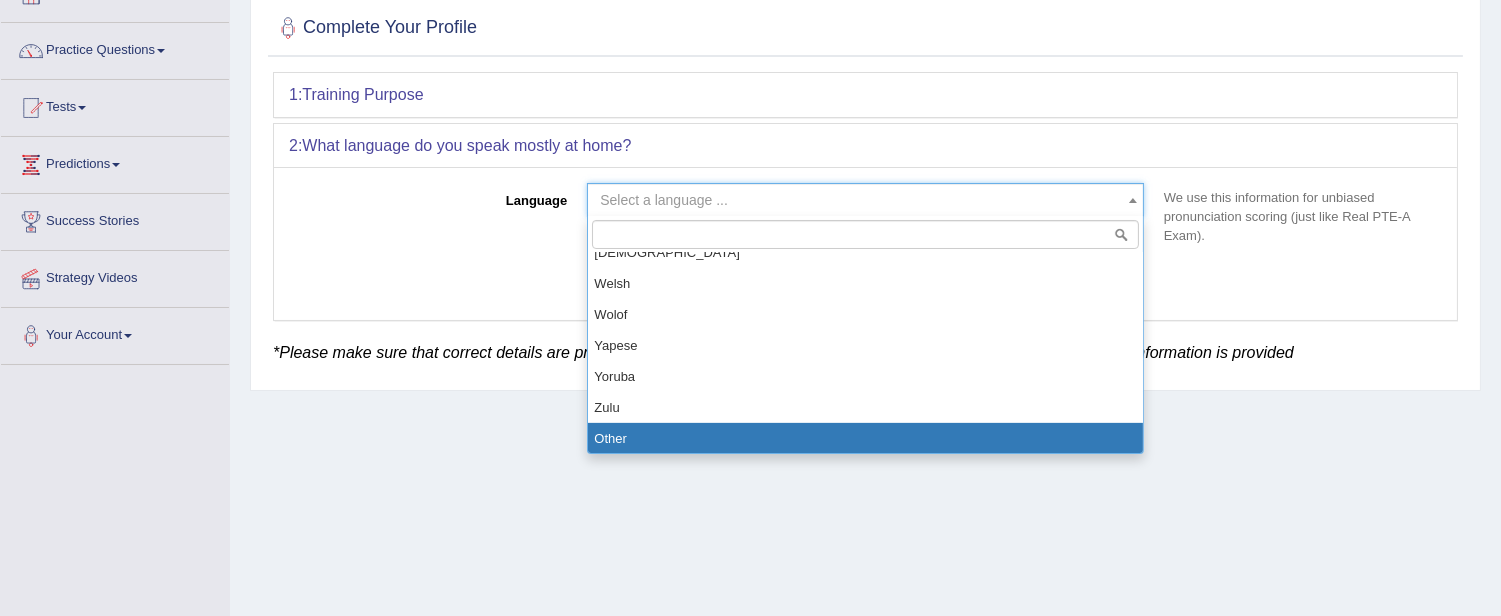 select on "Other" 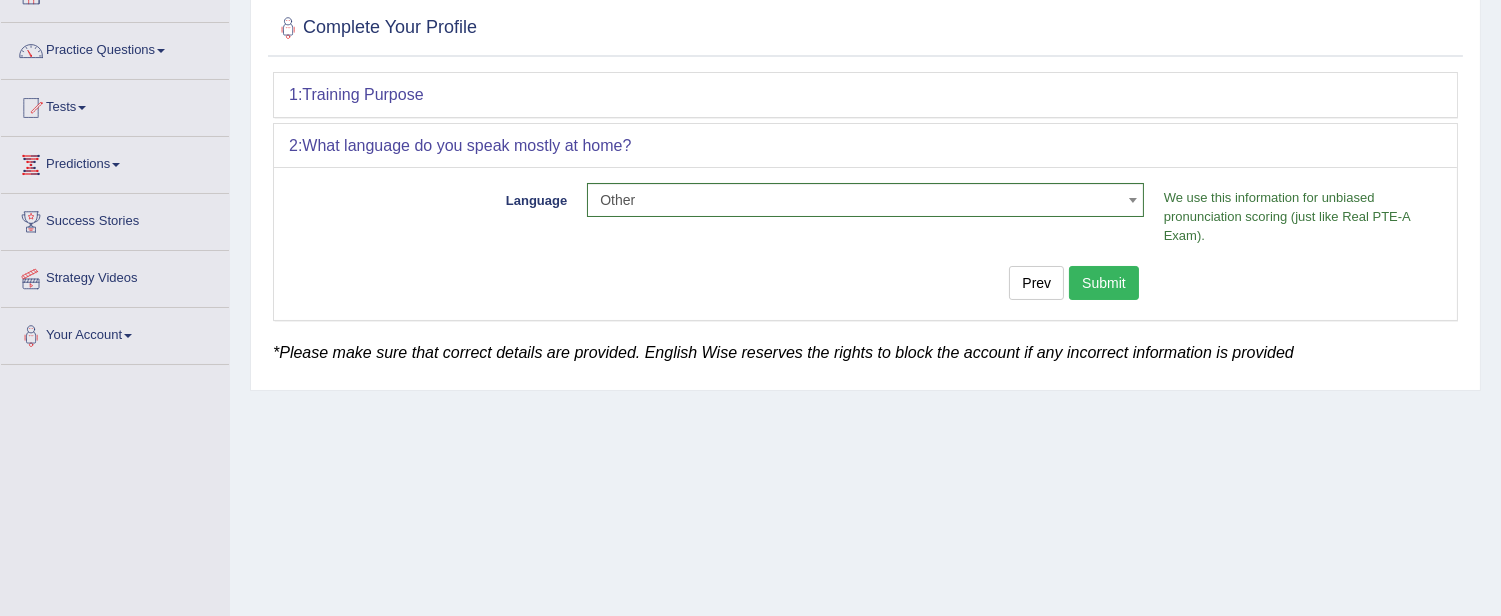 click on "Submit" at bounding box center [1104, 283] 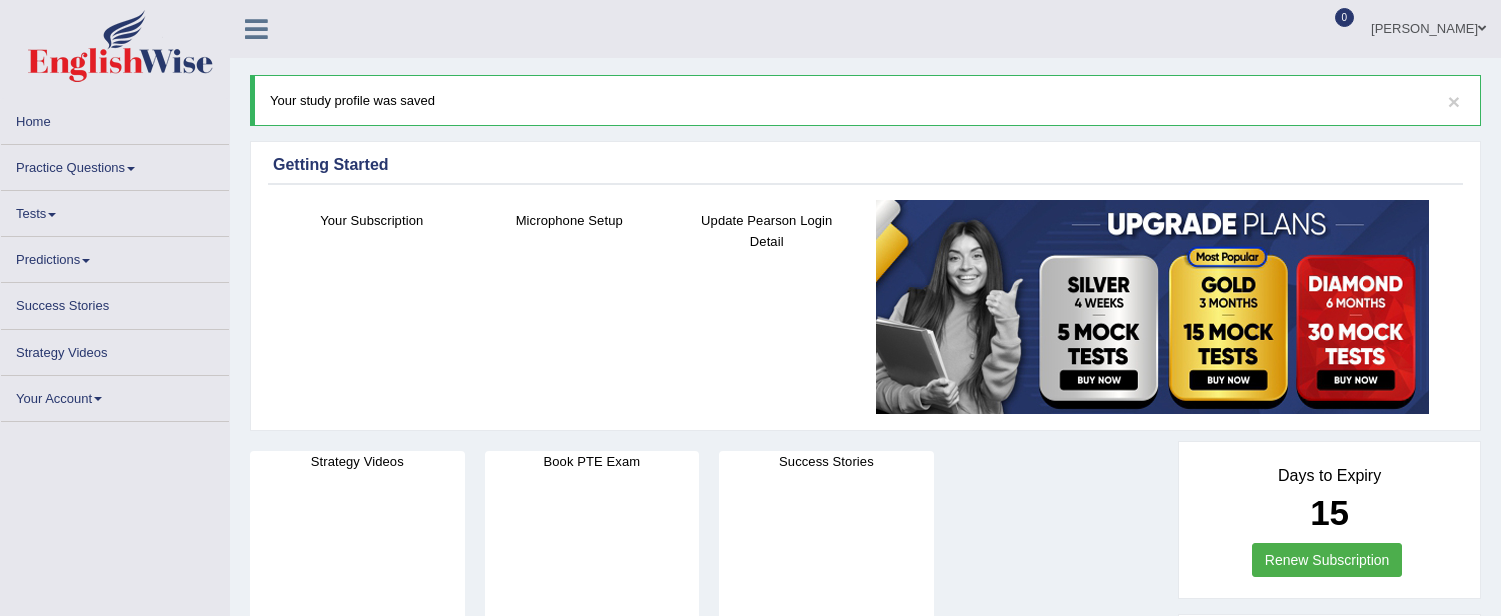 scroll, scrollTop: 0, scrollLeft: 0, axis: both 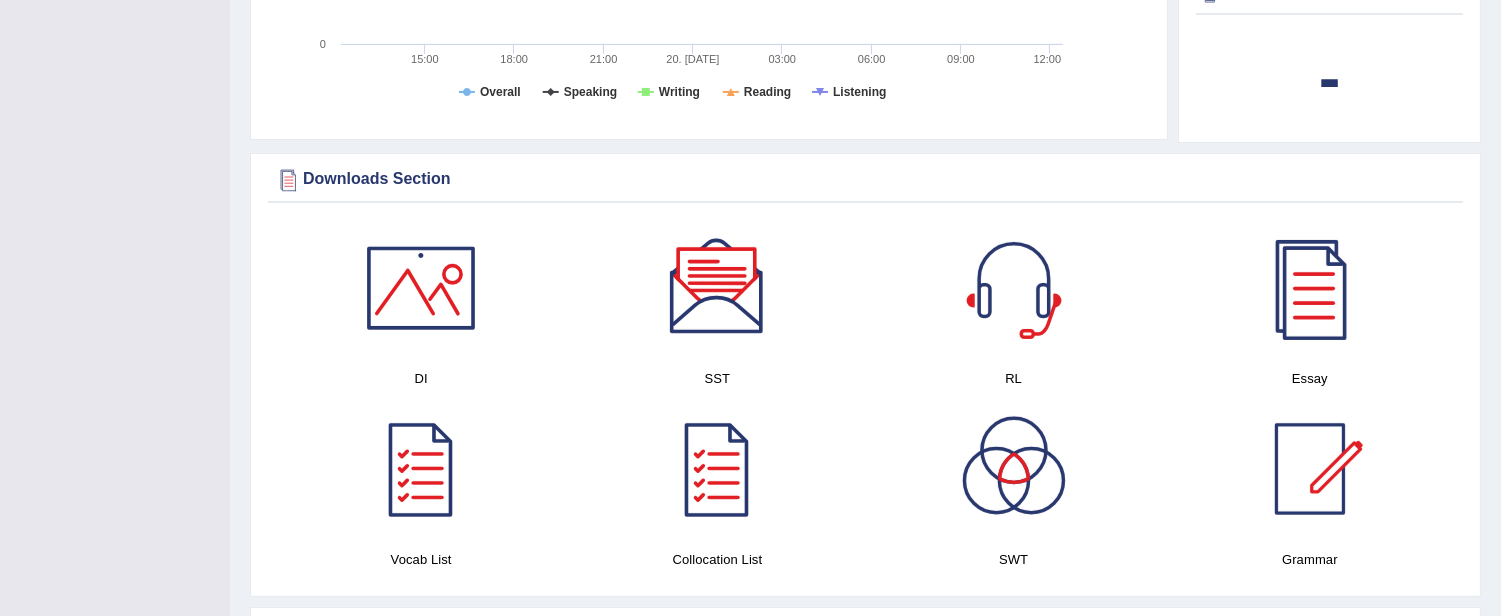 click at bounding box center [421, 288] 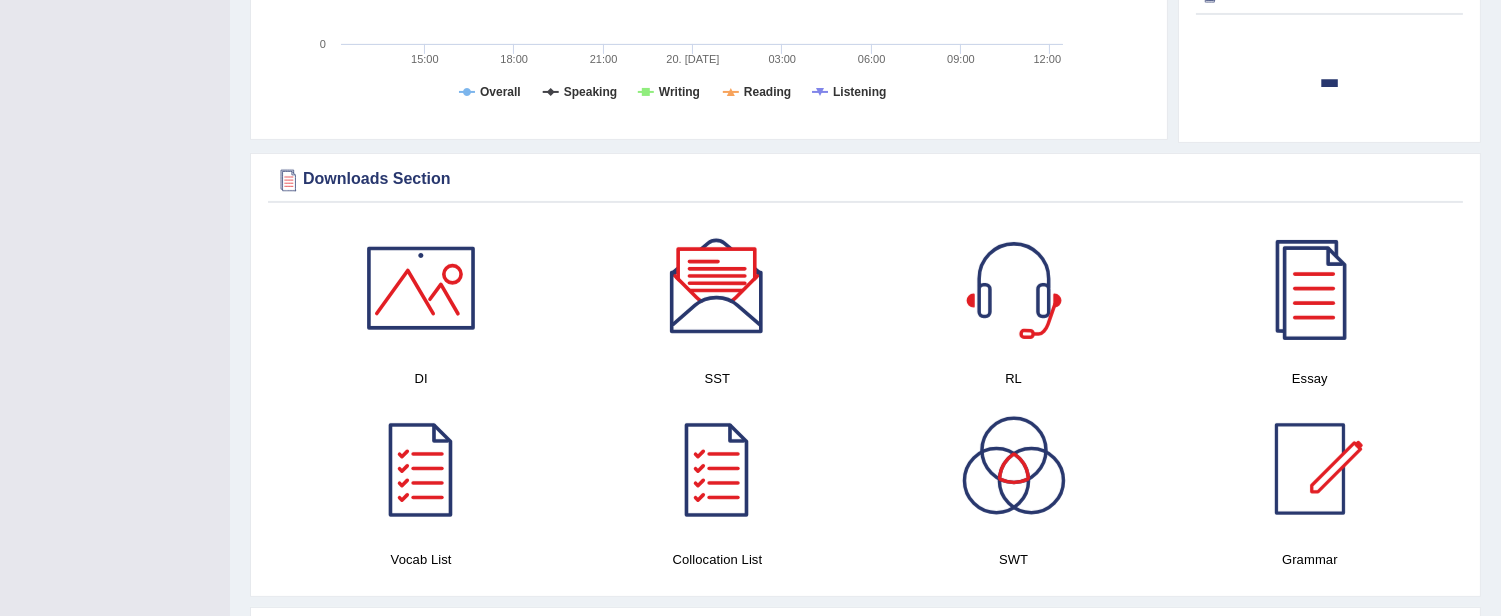 click at bounding box center (1014, 288) 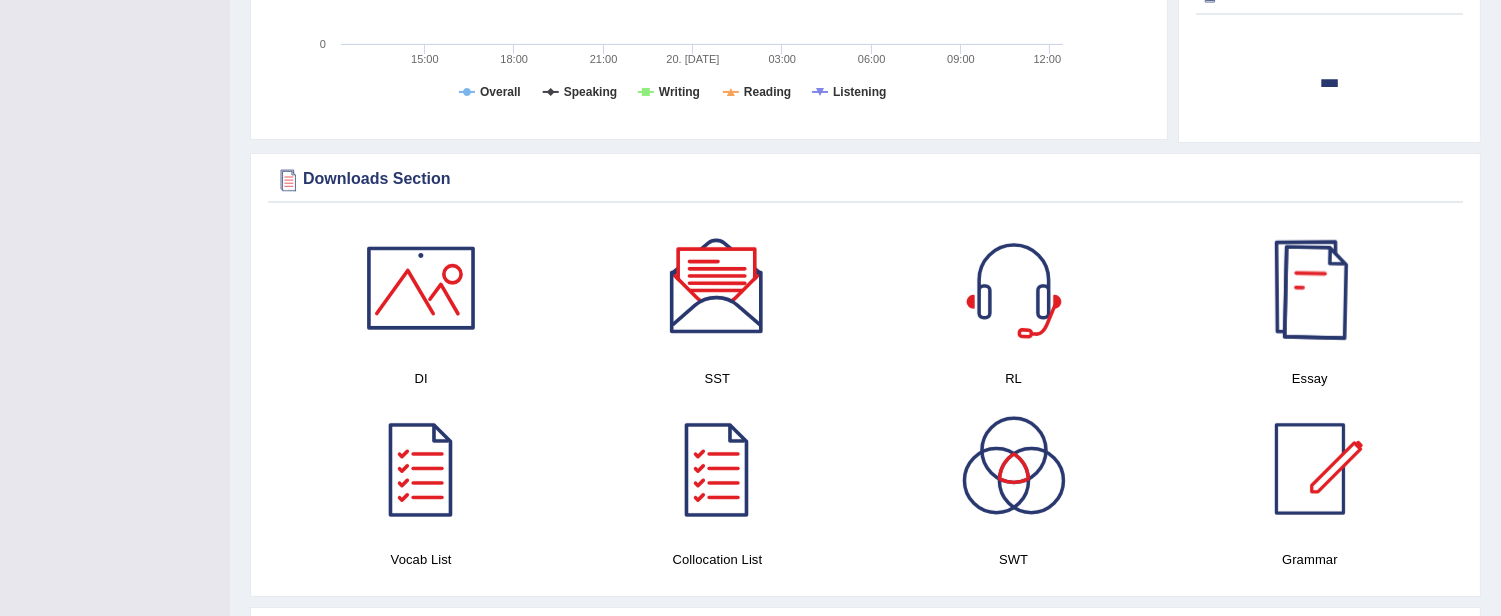 click at bounding box center [1310, 288] 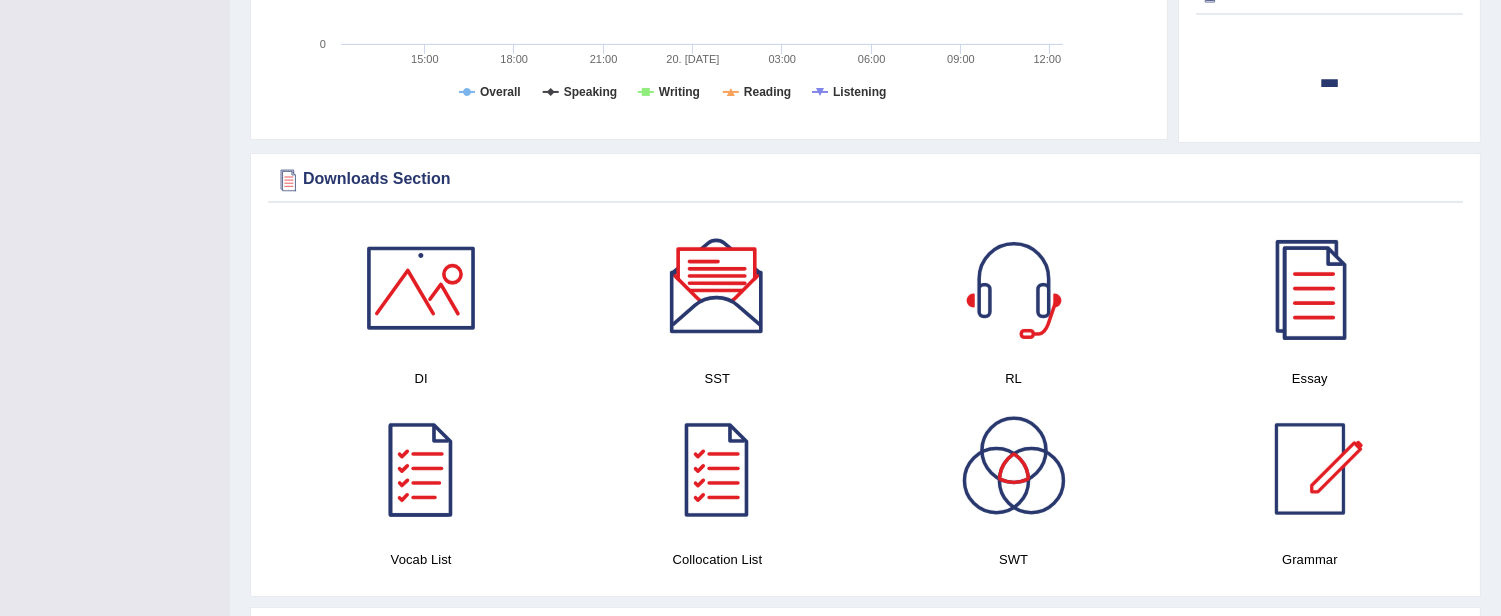 click at bounding box center (421, 469) 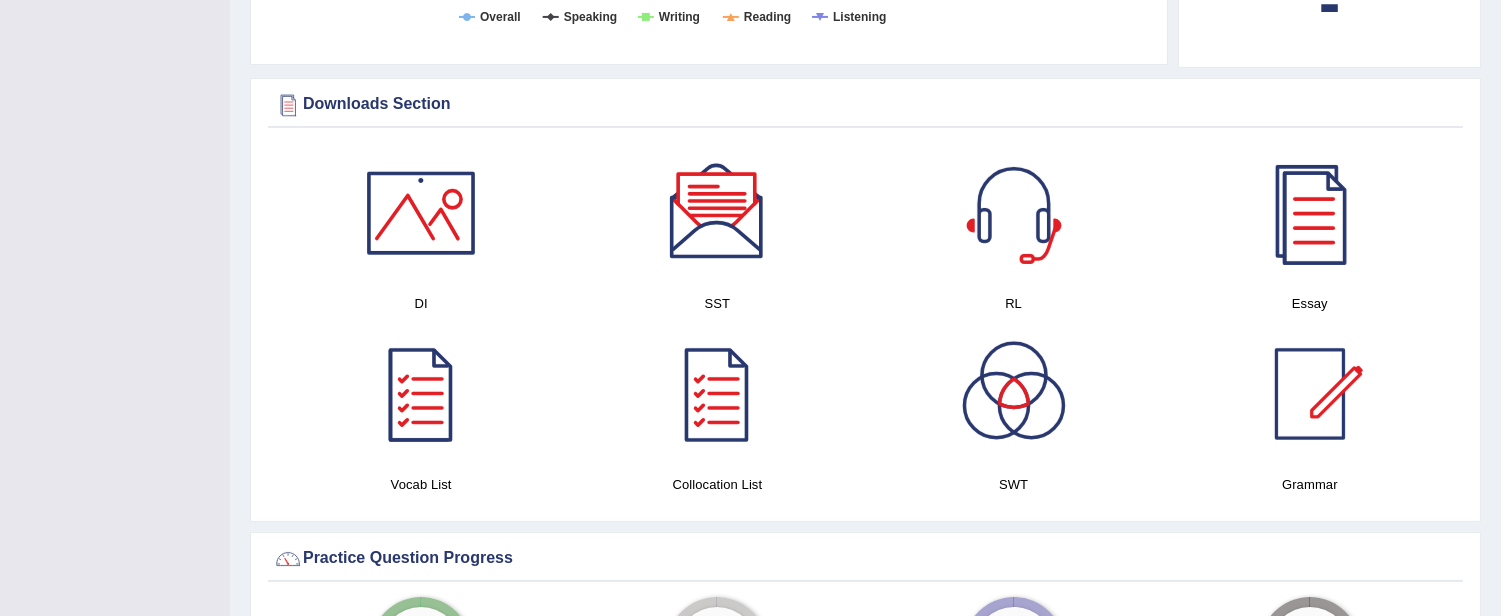 scroll, scrollTop: 1022, scrollLeft: 0, axis: vertical 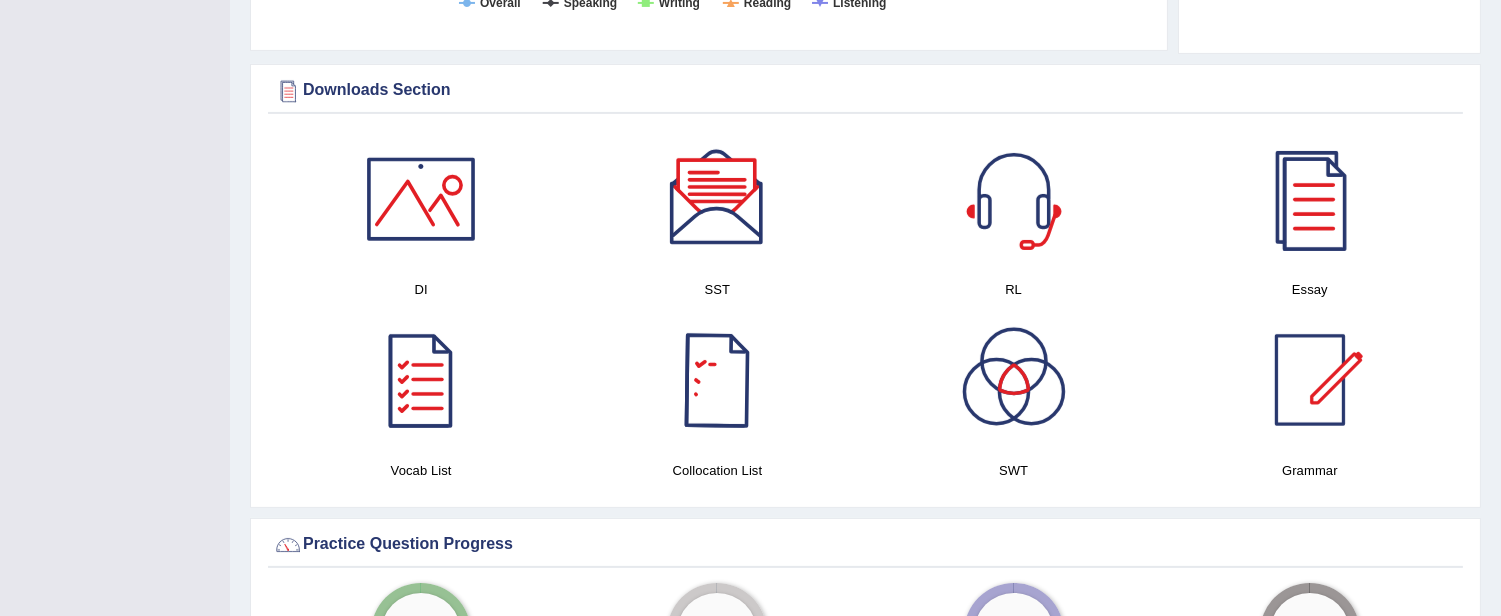 click at bounding box center [717, 380] 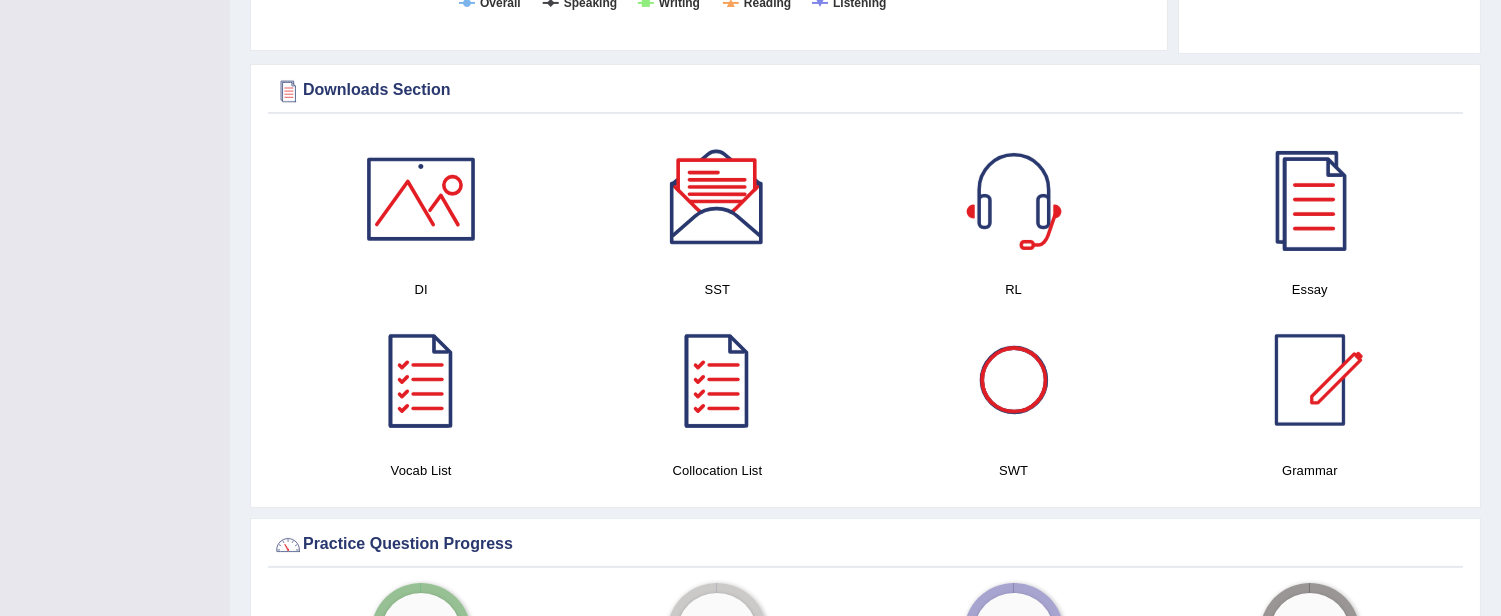 click at bounding box center (1014, 380) 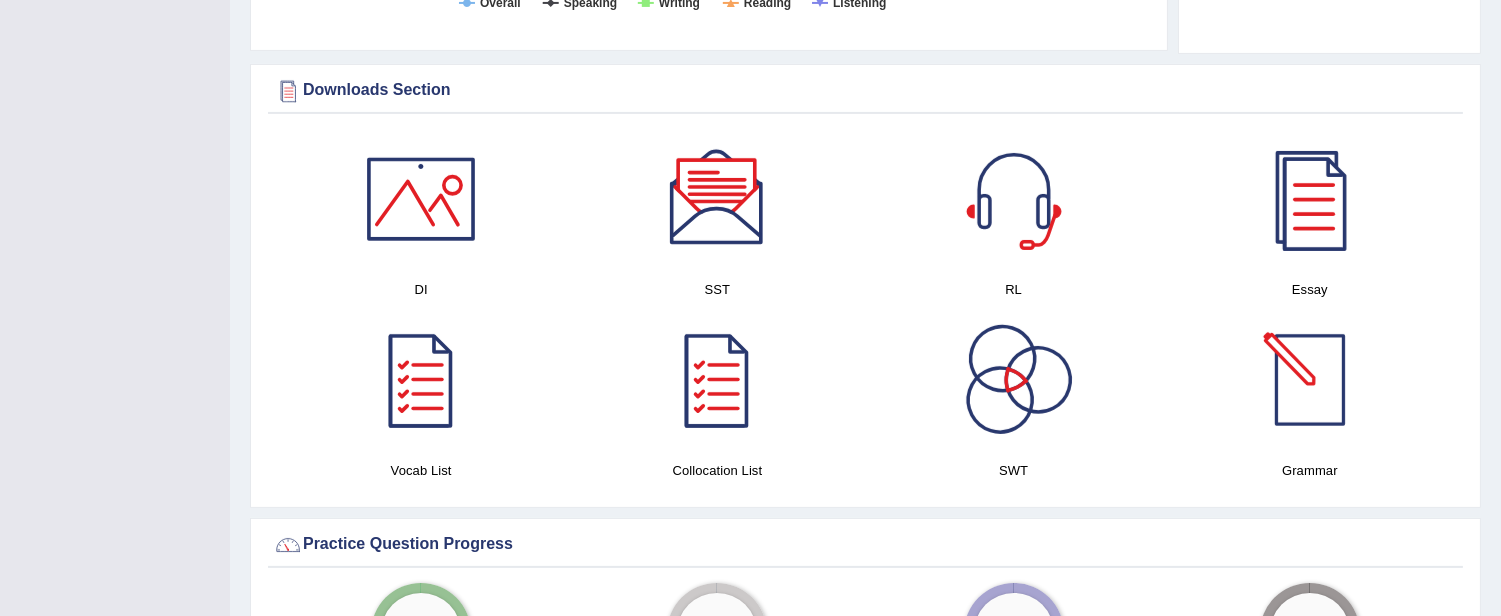 click at bounding box center [1310, 380] 